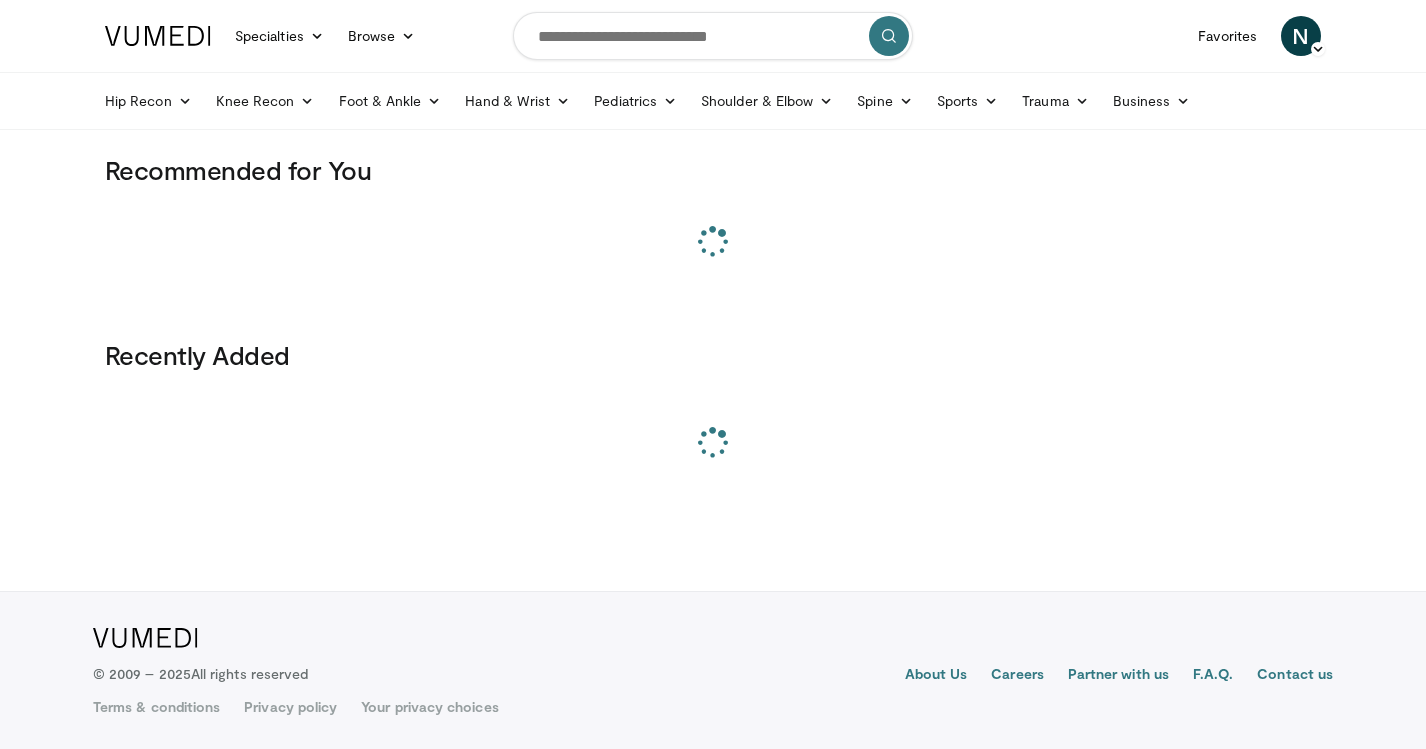 scroll, scrollTop: 0, scrollLeft: 0, axis: both 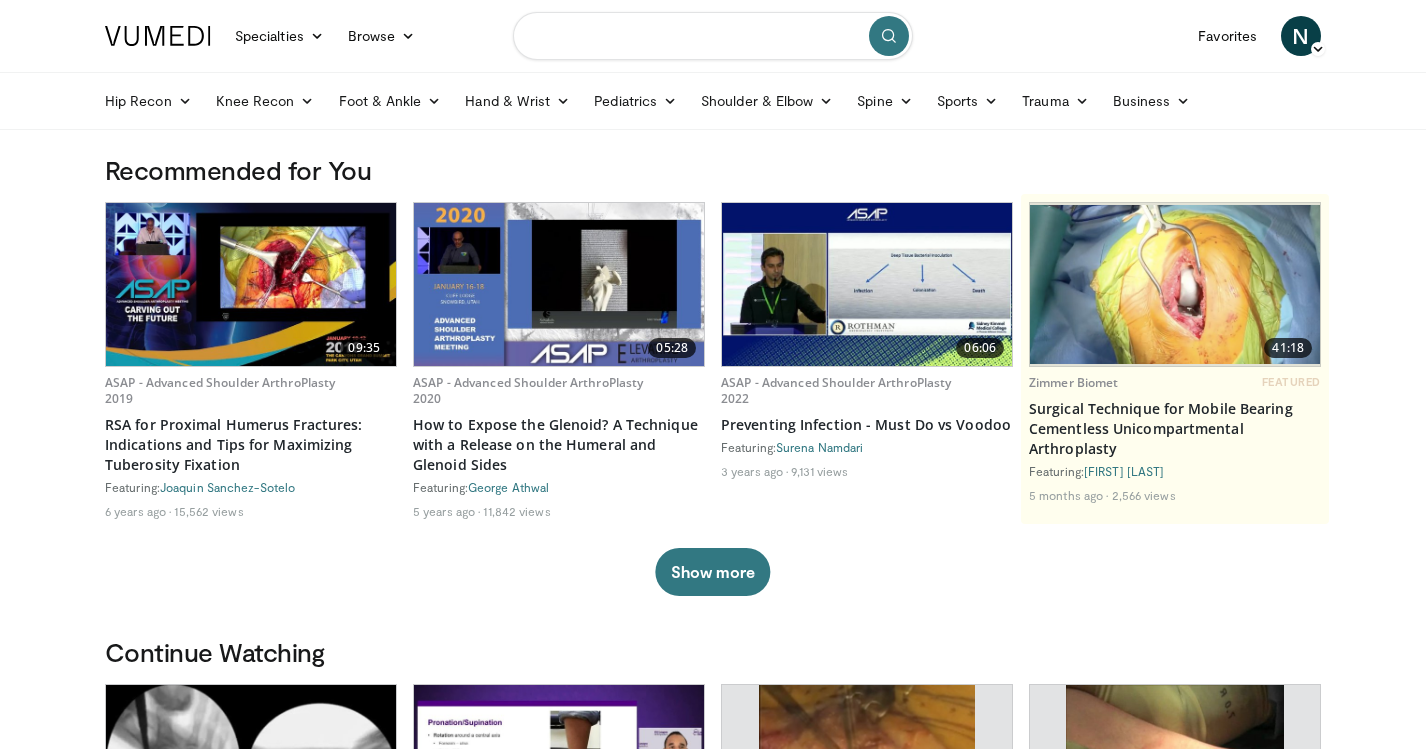 click at bounding box center (713, 36) 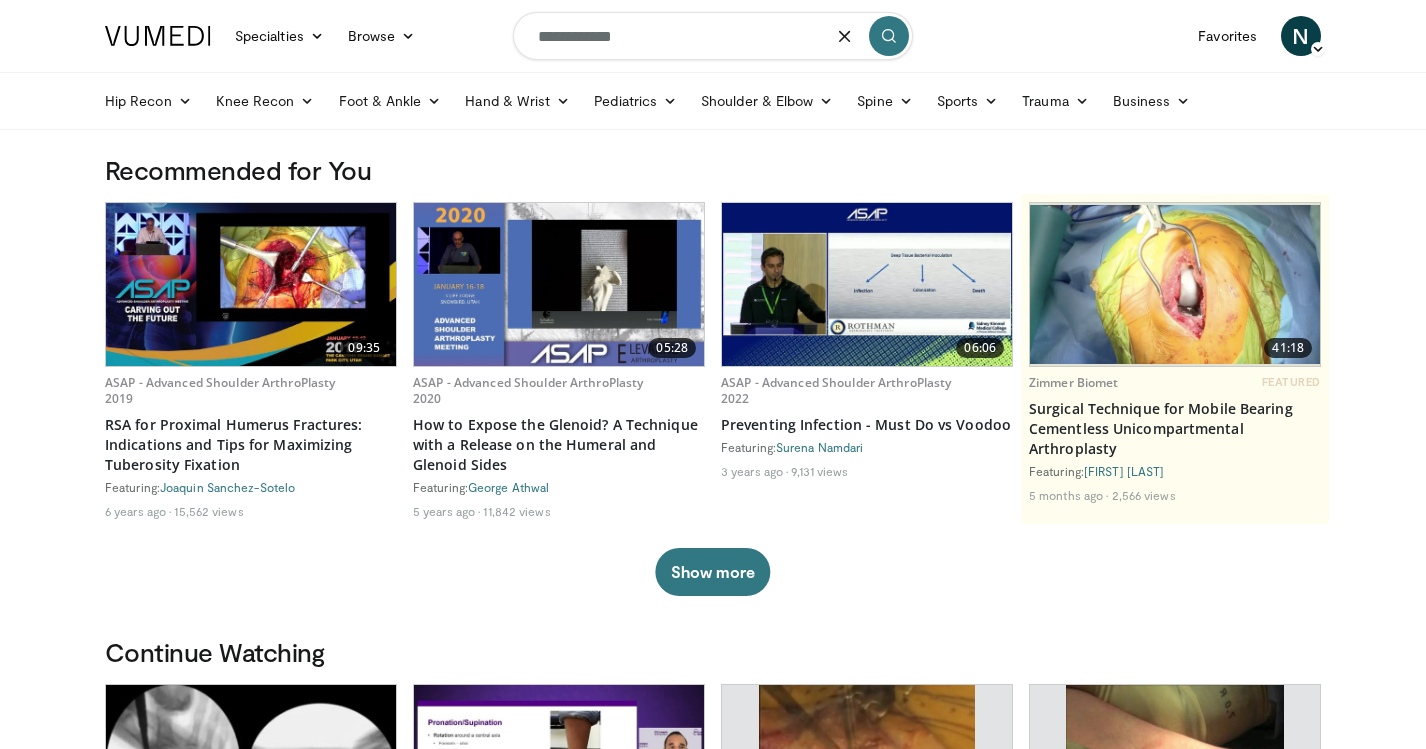 type on "**********" 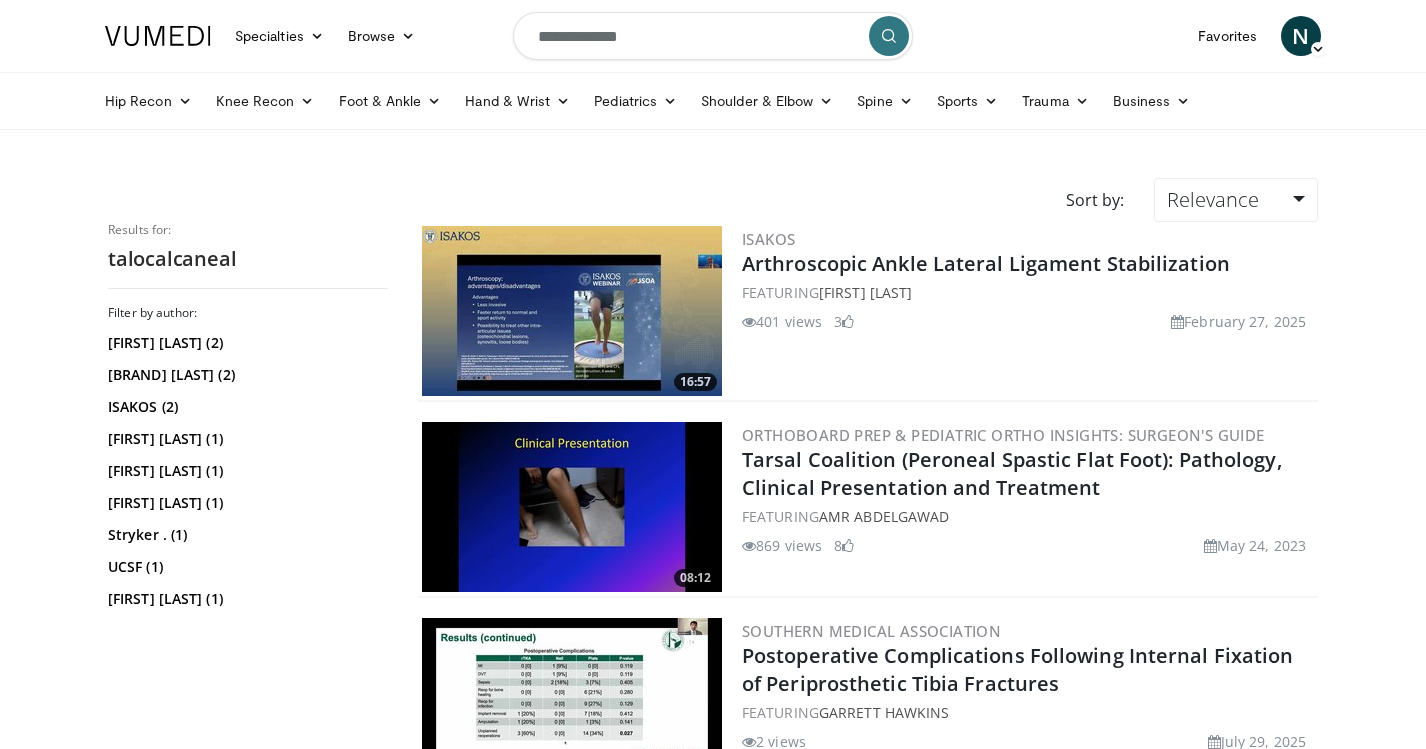 scroll, scrollTop: 0, scrollLeft: 0, axis: both 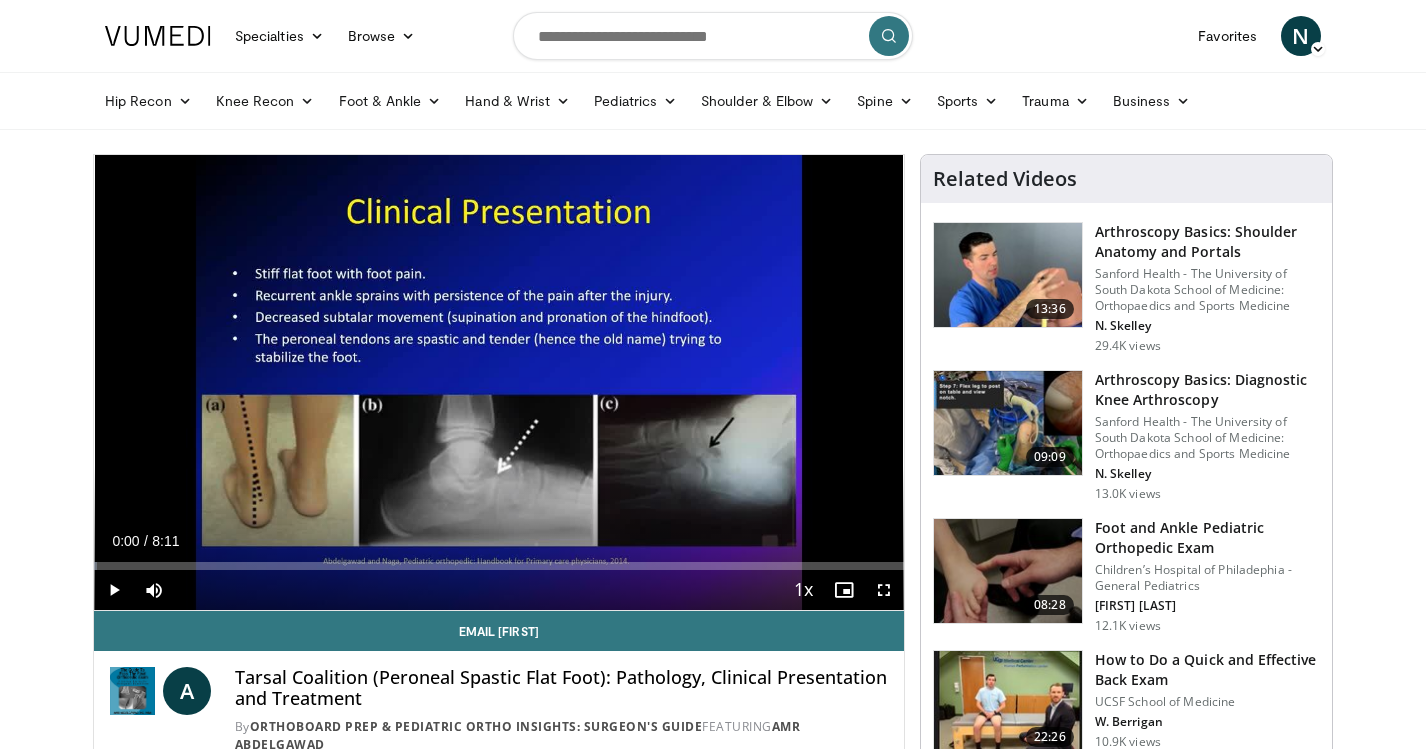 click at bounding box center (114, 590) 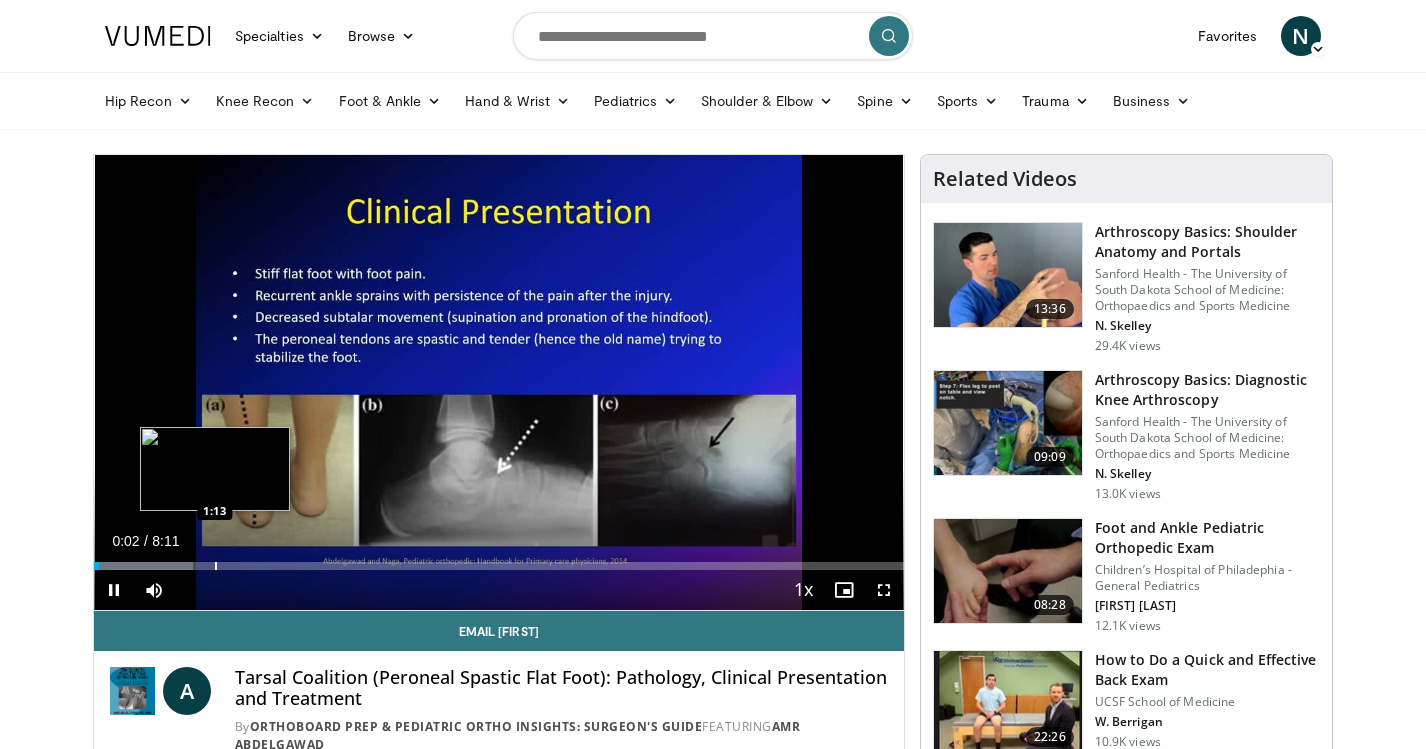 click at bounding box center (216, 566) 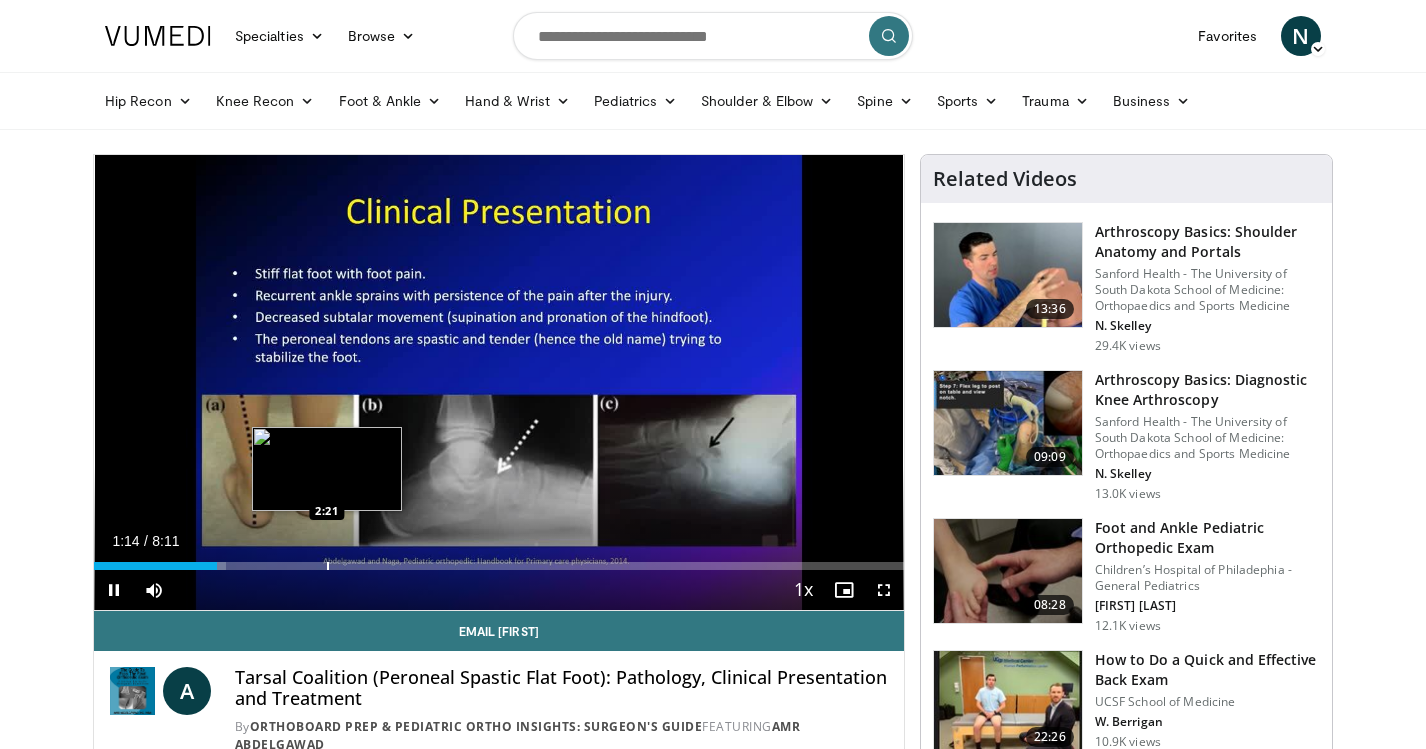 click on "Loaded :  16.26% 1:14 2:21" at bounding box center (499, 560) 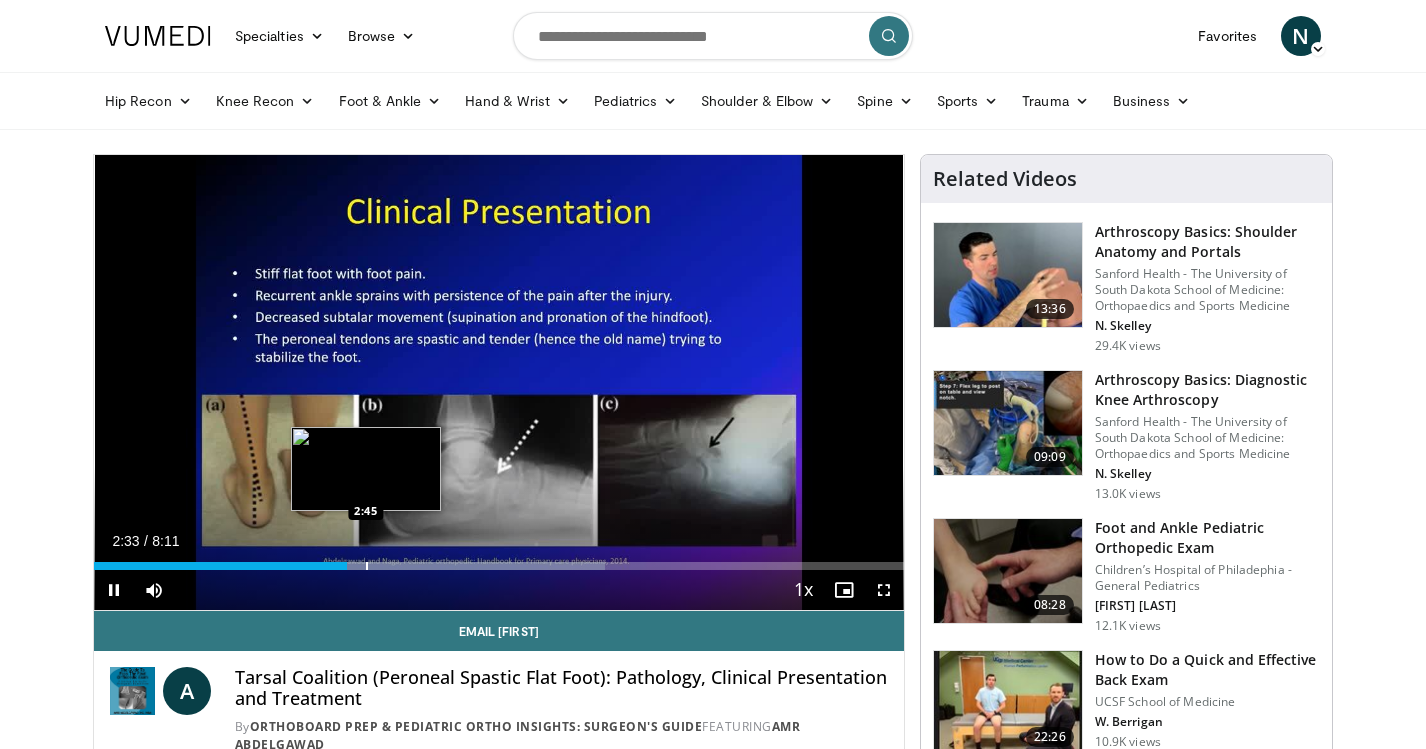 click at bounding box center [367, 566] 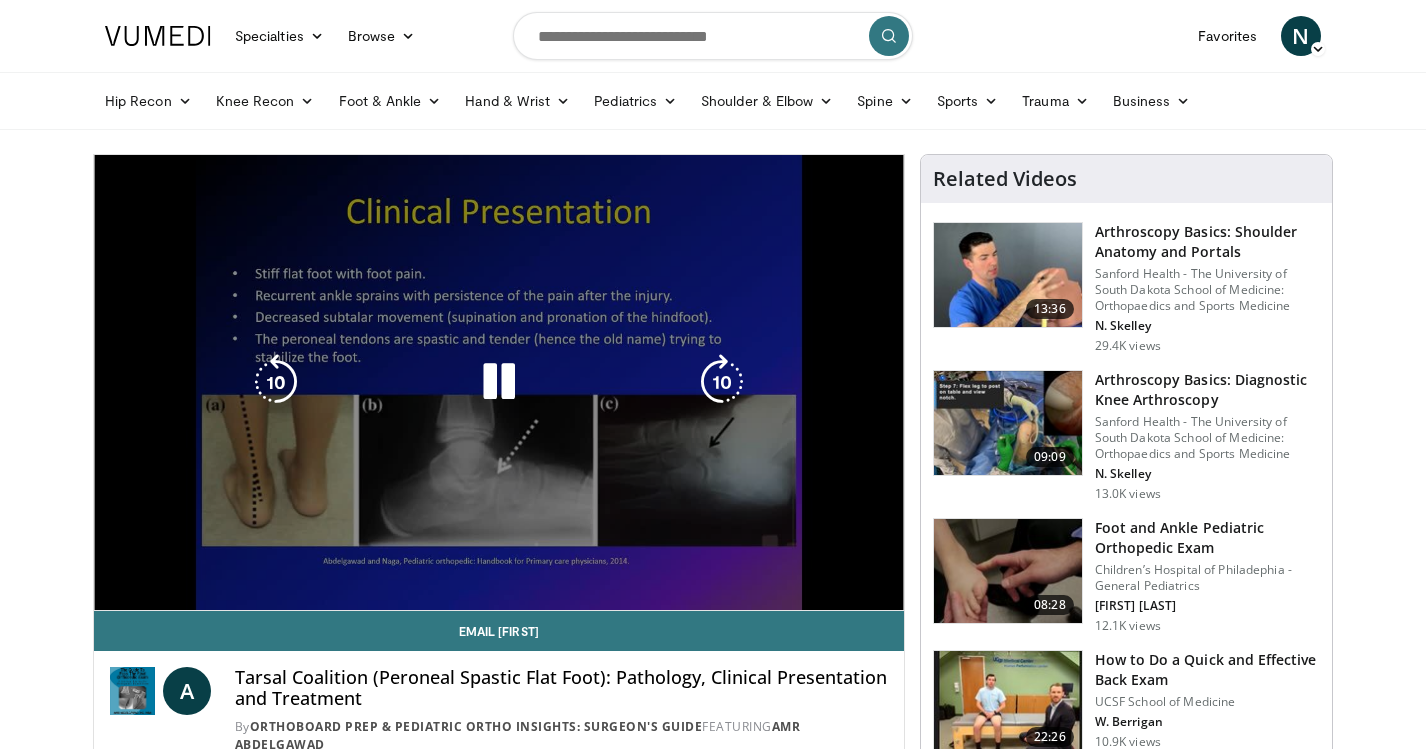 click at bounding box center (489, 606) 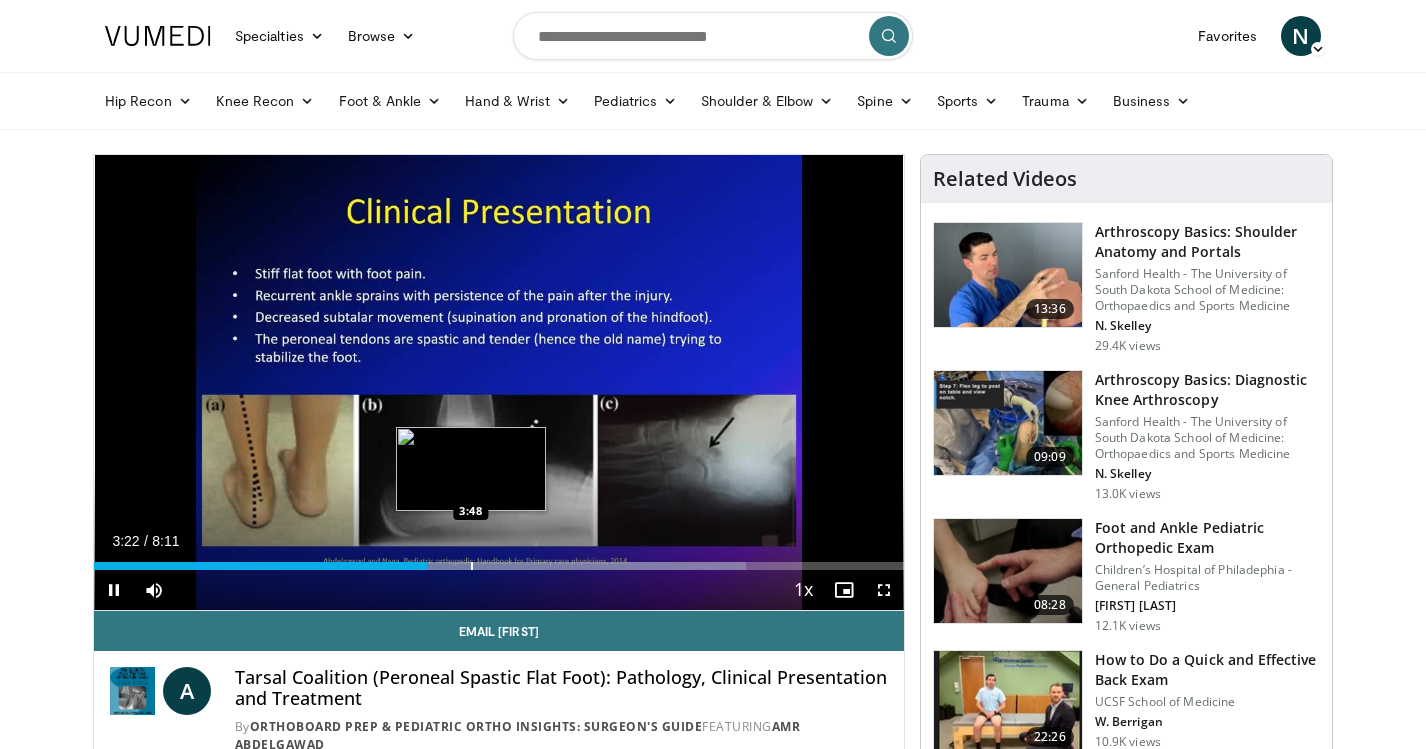 click at bounding box center [472, 566] 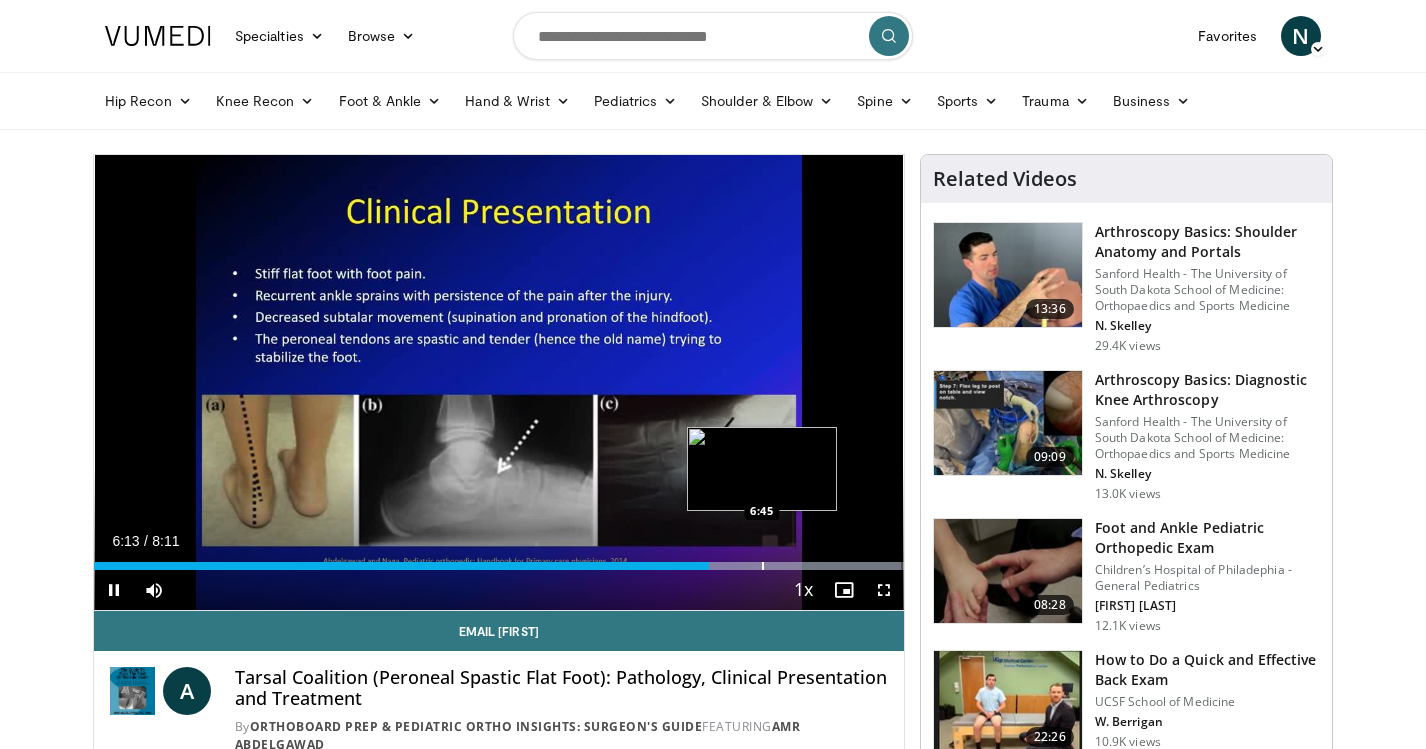 click at bounding box center (763, 566) 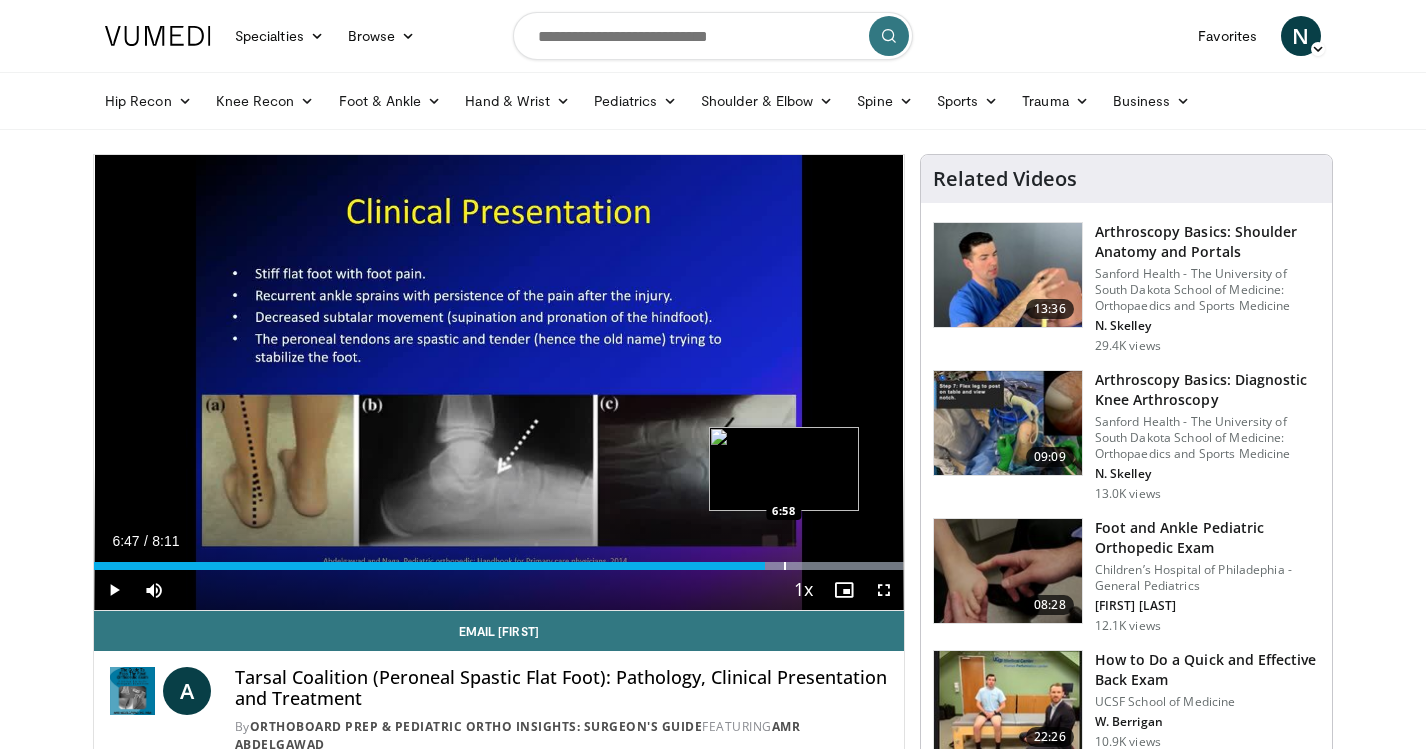click at bounding box center [785, 566] 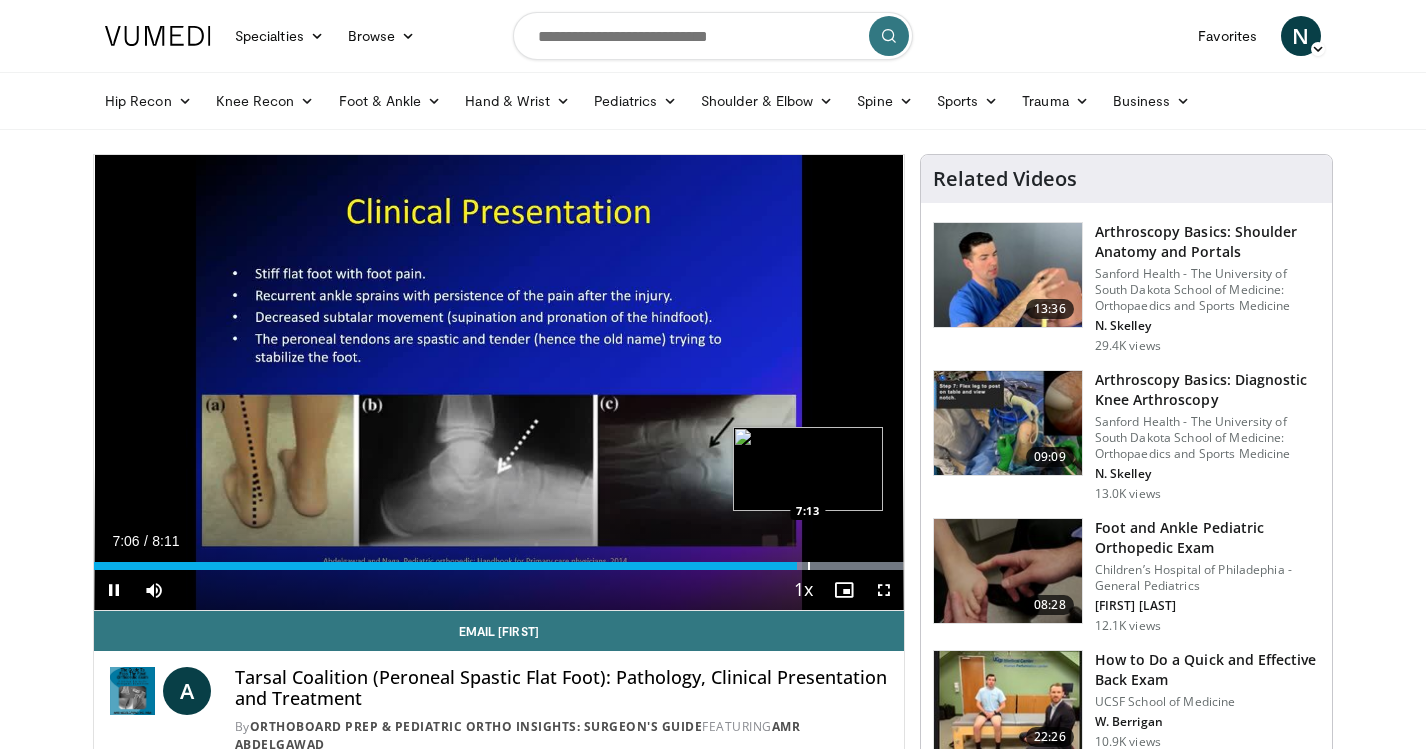 click on "Loaded :  99.98% 7:06 7:13" at bounding box center (499, 560) 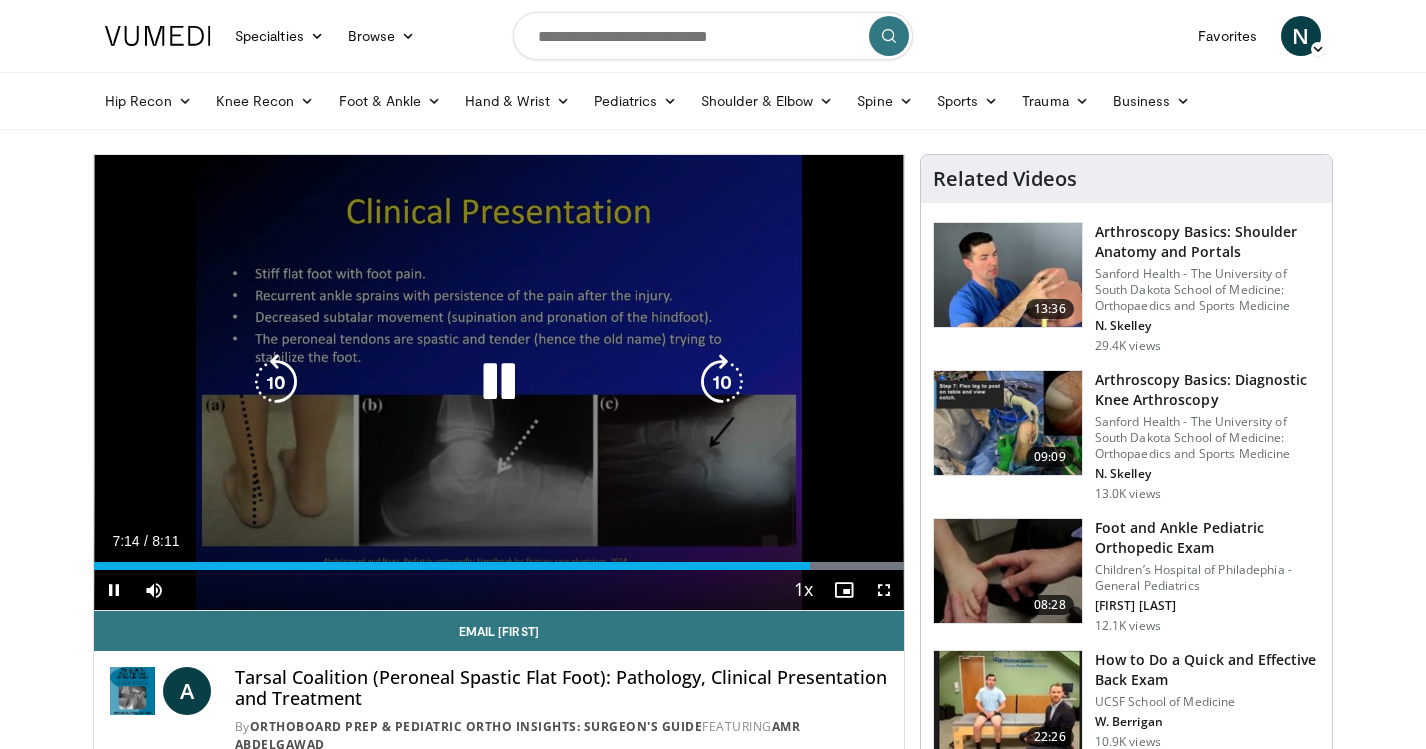 click at bounding box center (605, 566) 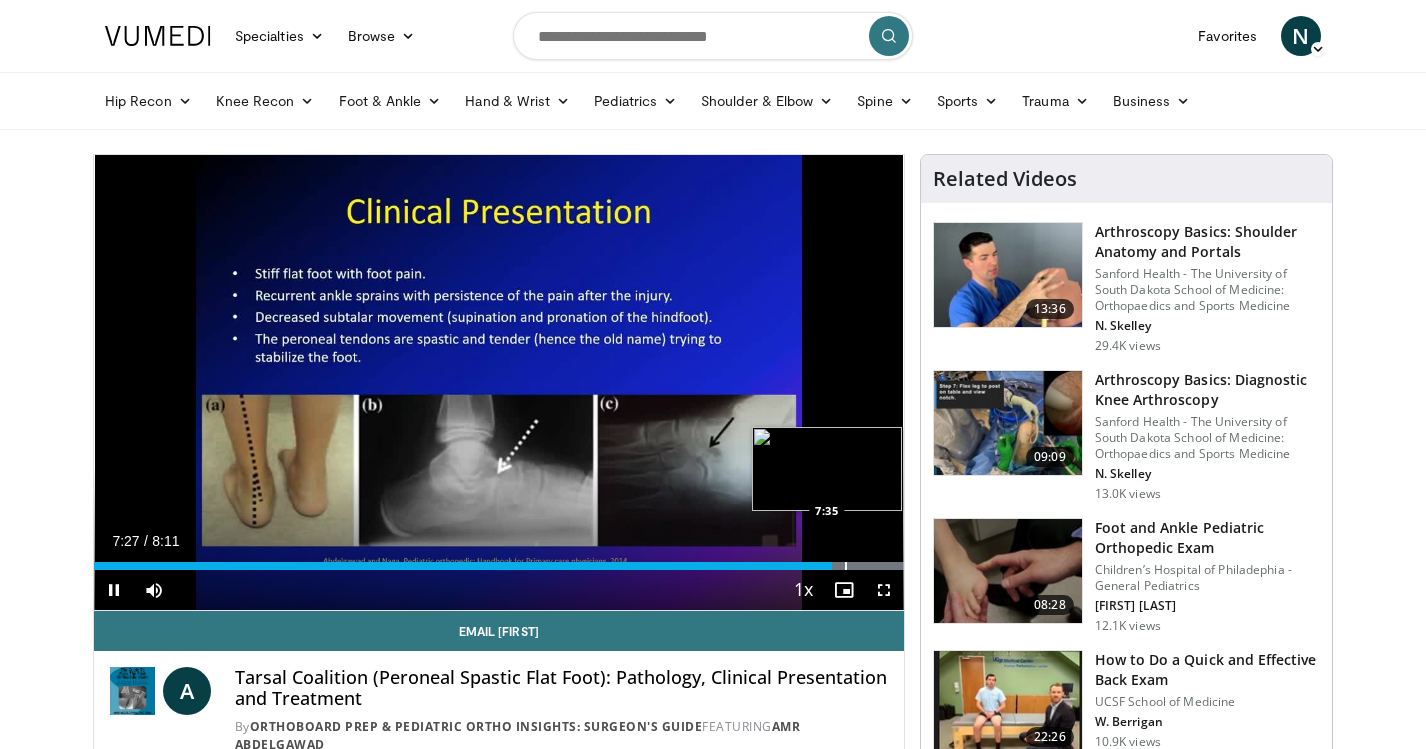 click on "Loaded :  99.98% 7:28 7:35" at bounding box center [499, 560] 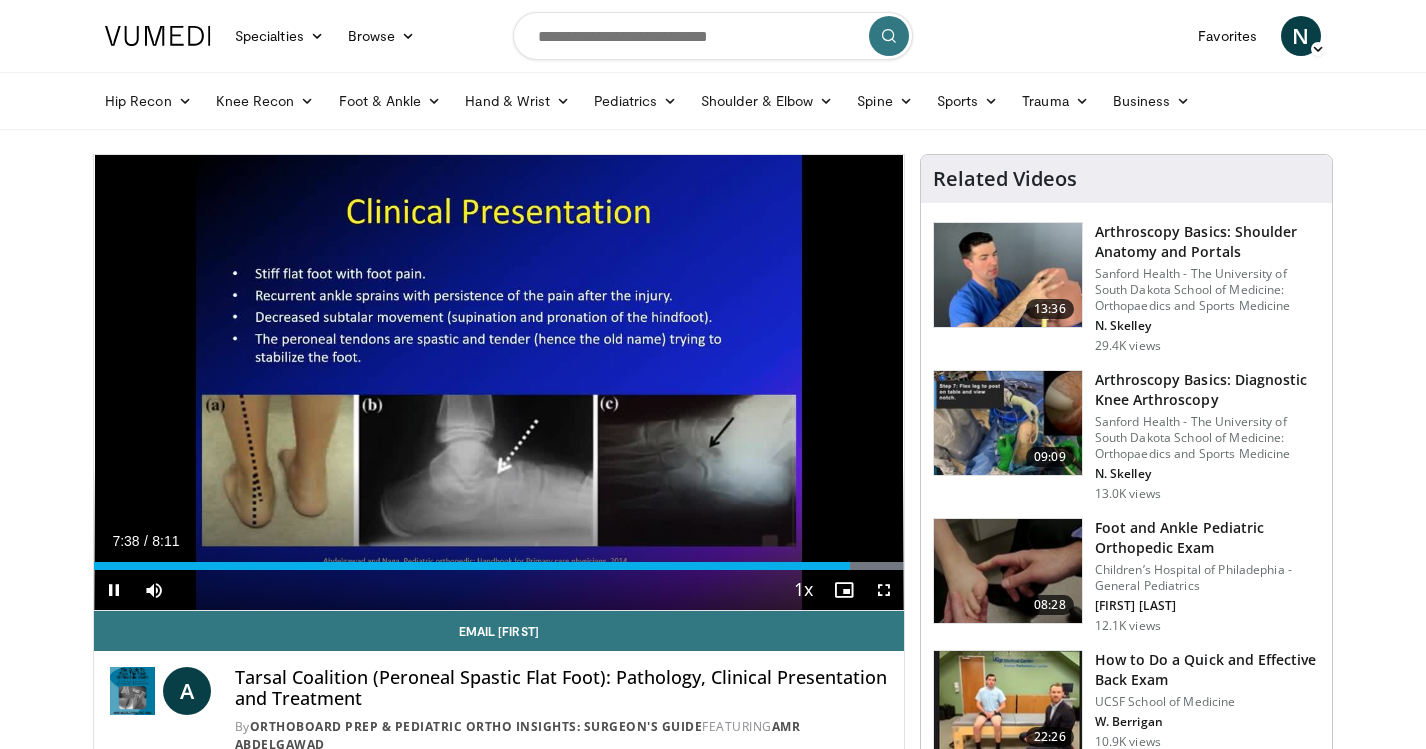 click at bounding box center [114, 590] 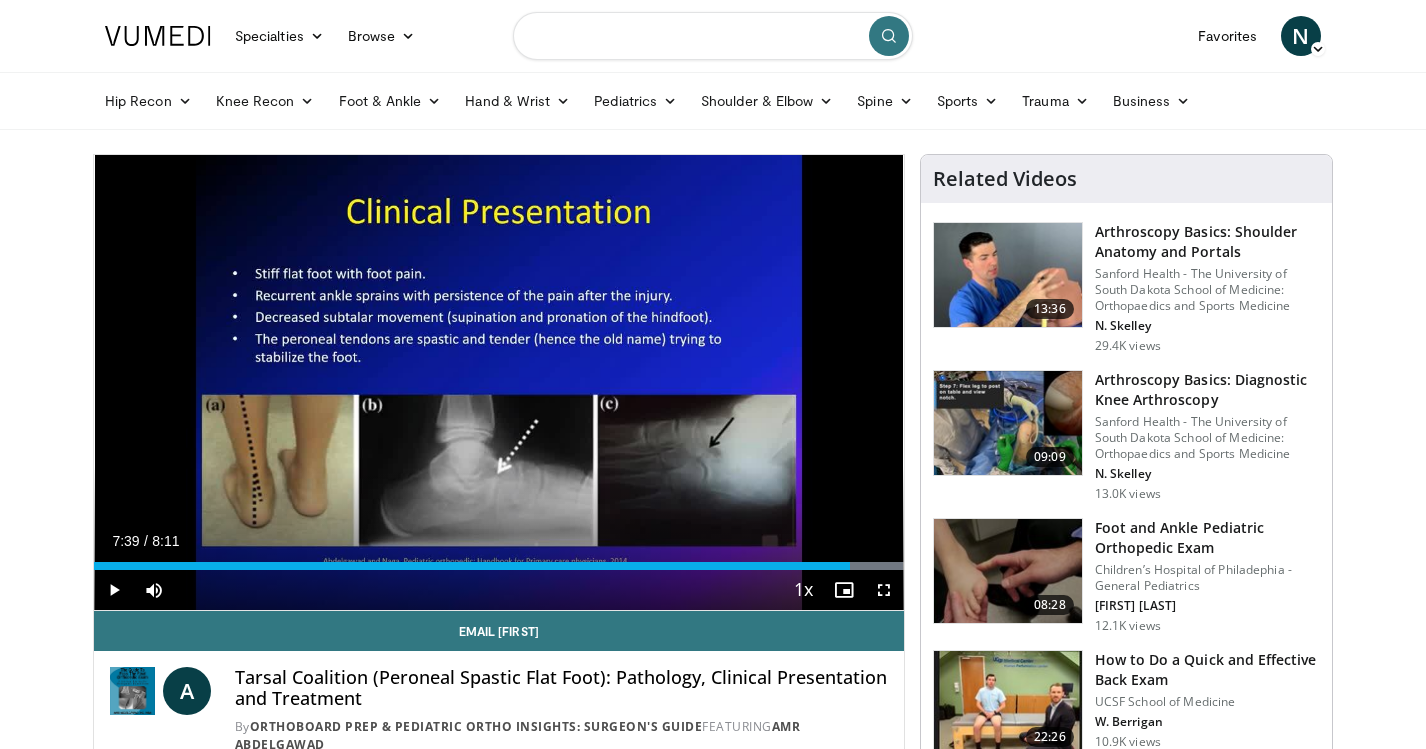 click at bounding box center [713, 36] 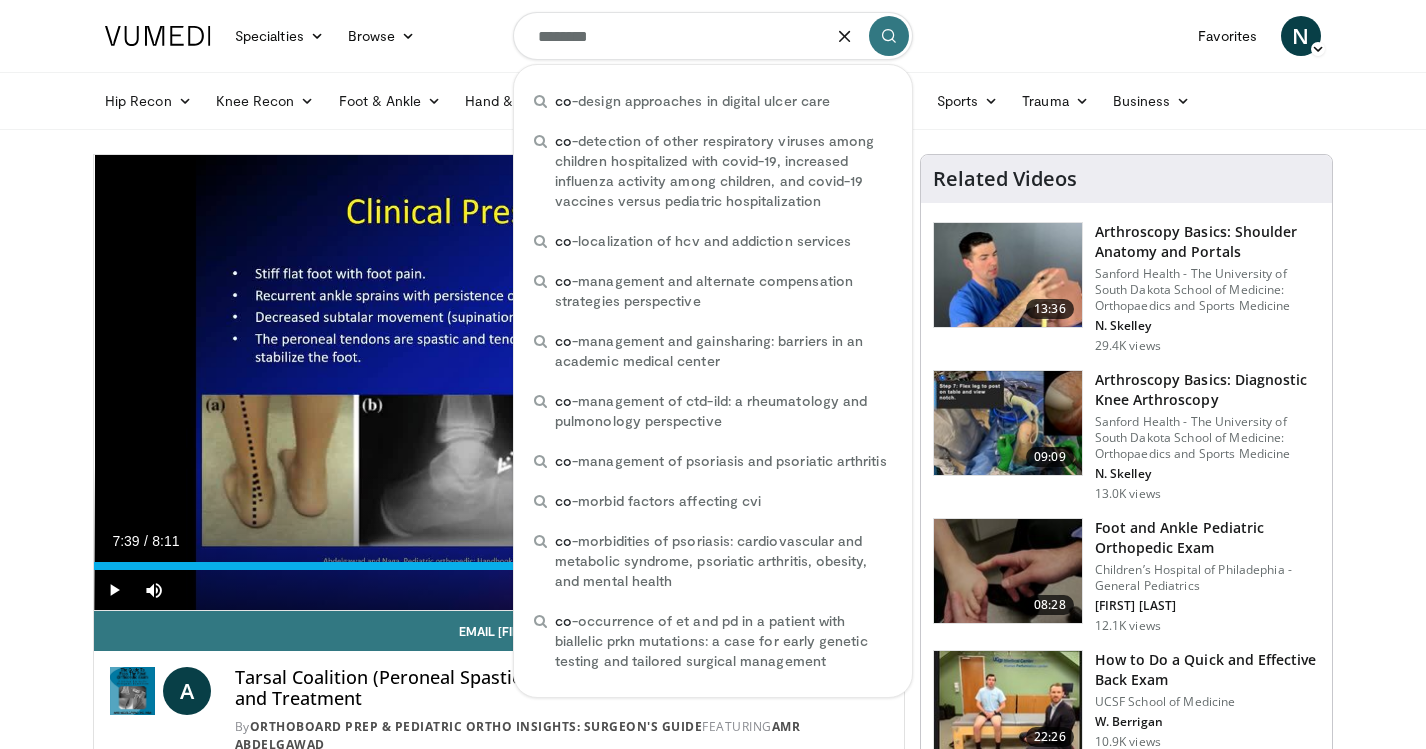 type on "*********" 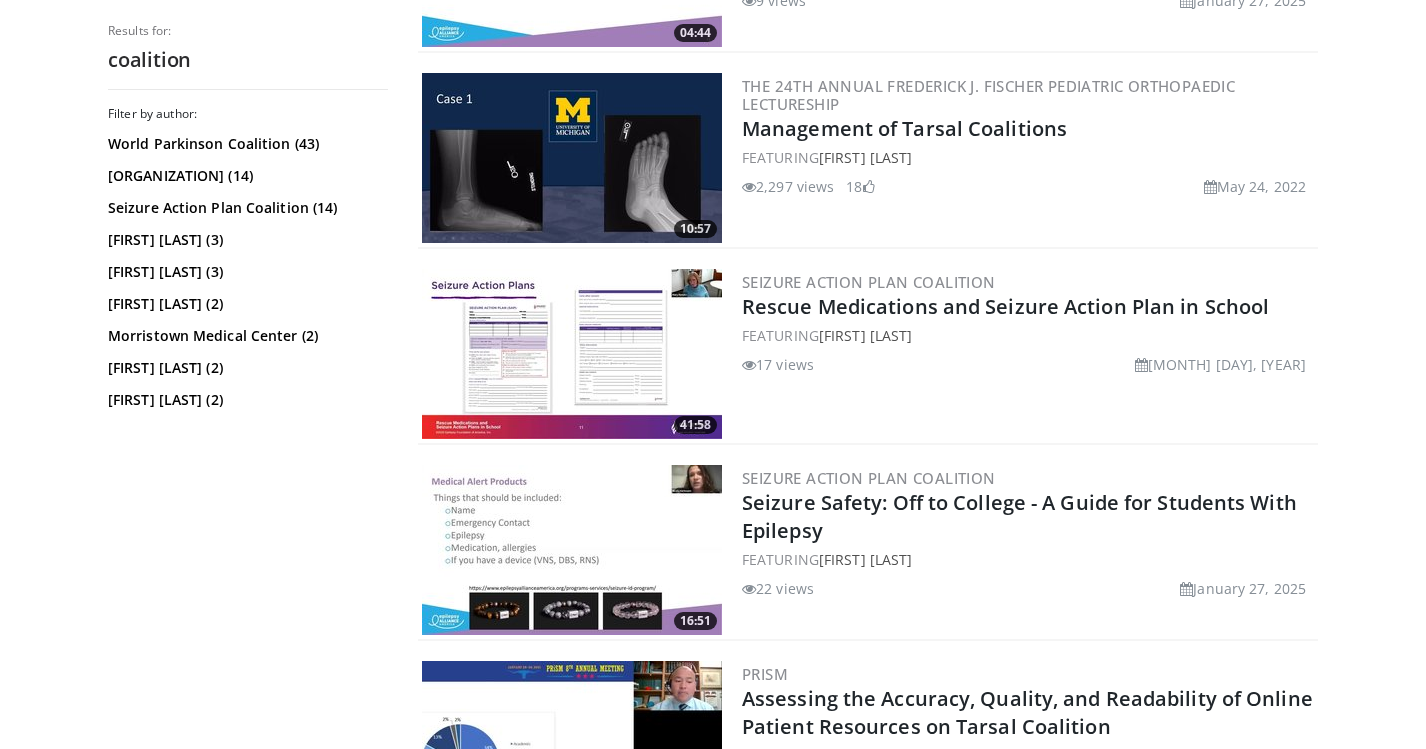 scroll, scrollTop: 3279, scrollLeft: 0, axis: vertical 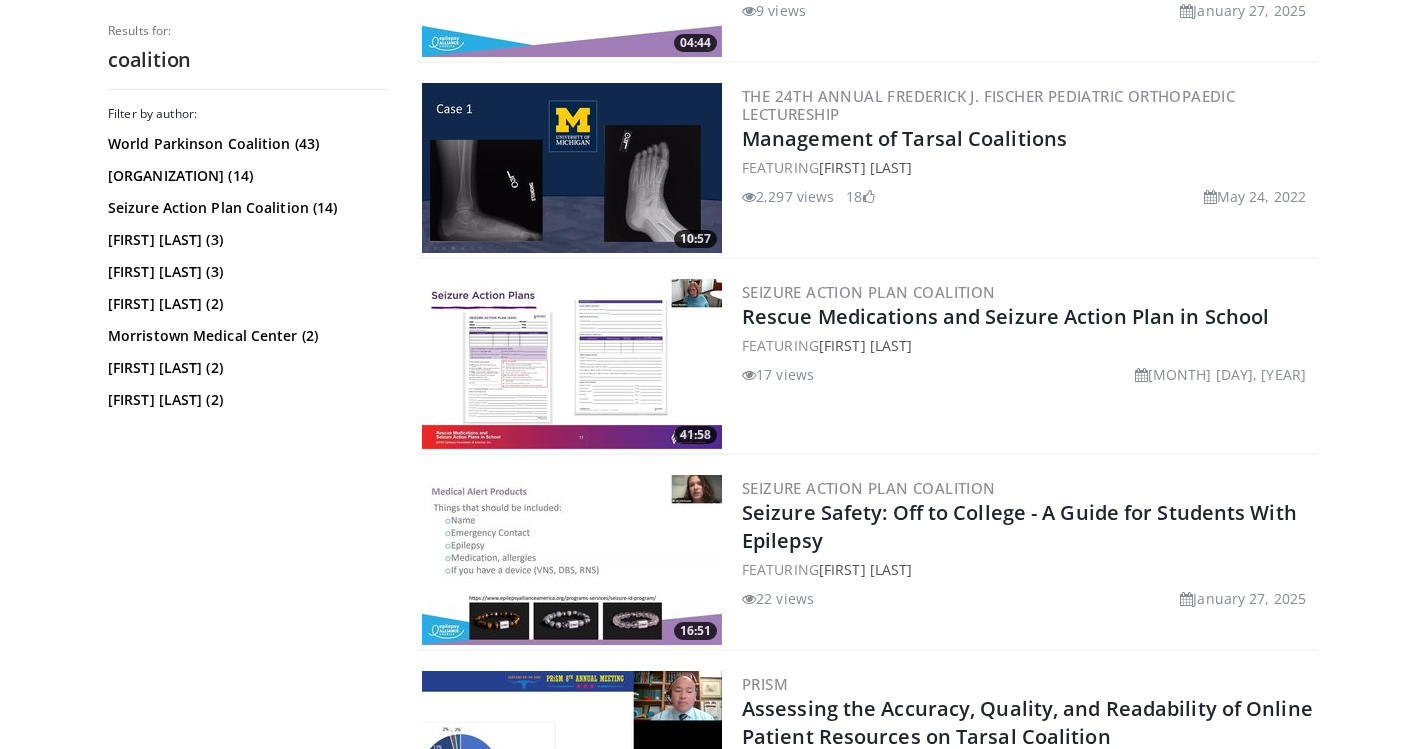 click at bounding box center (572, 168) 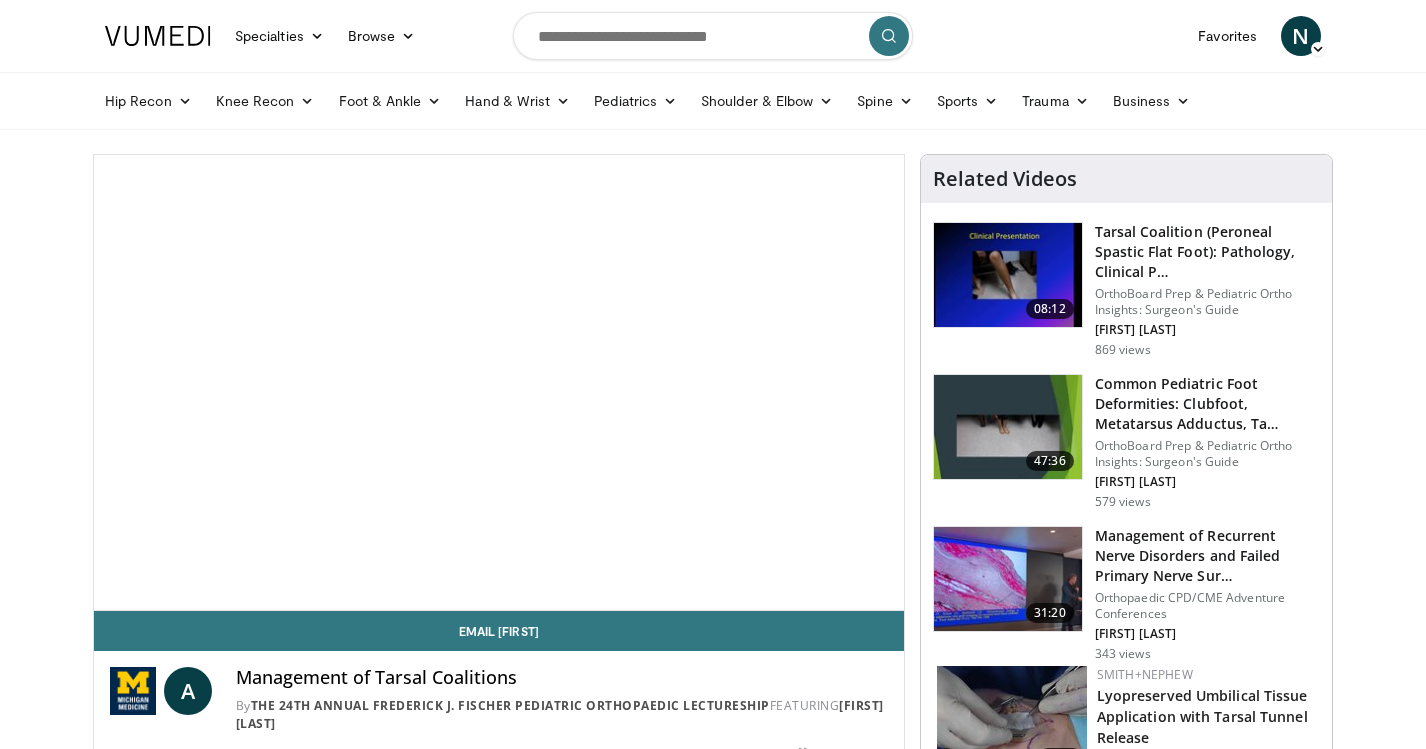 scroll, scrollTop: 0, scrollLeft: 0, axis: both 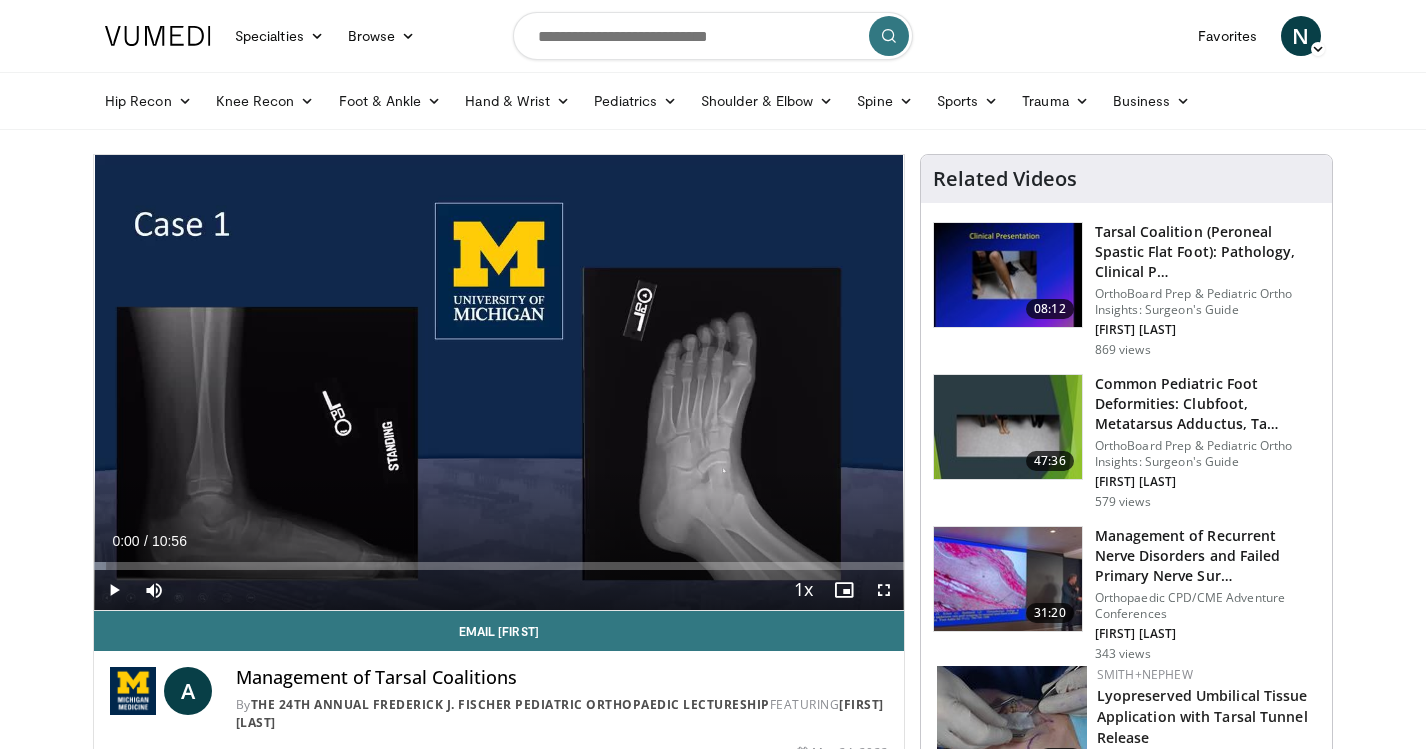 click at bounding box center (114, 590) 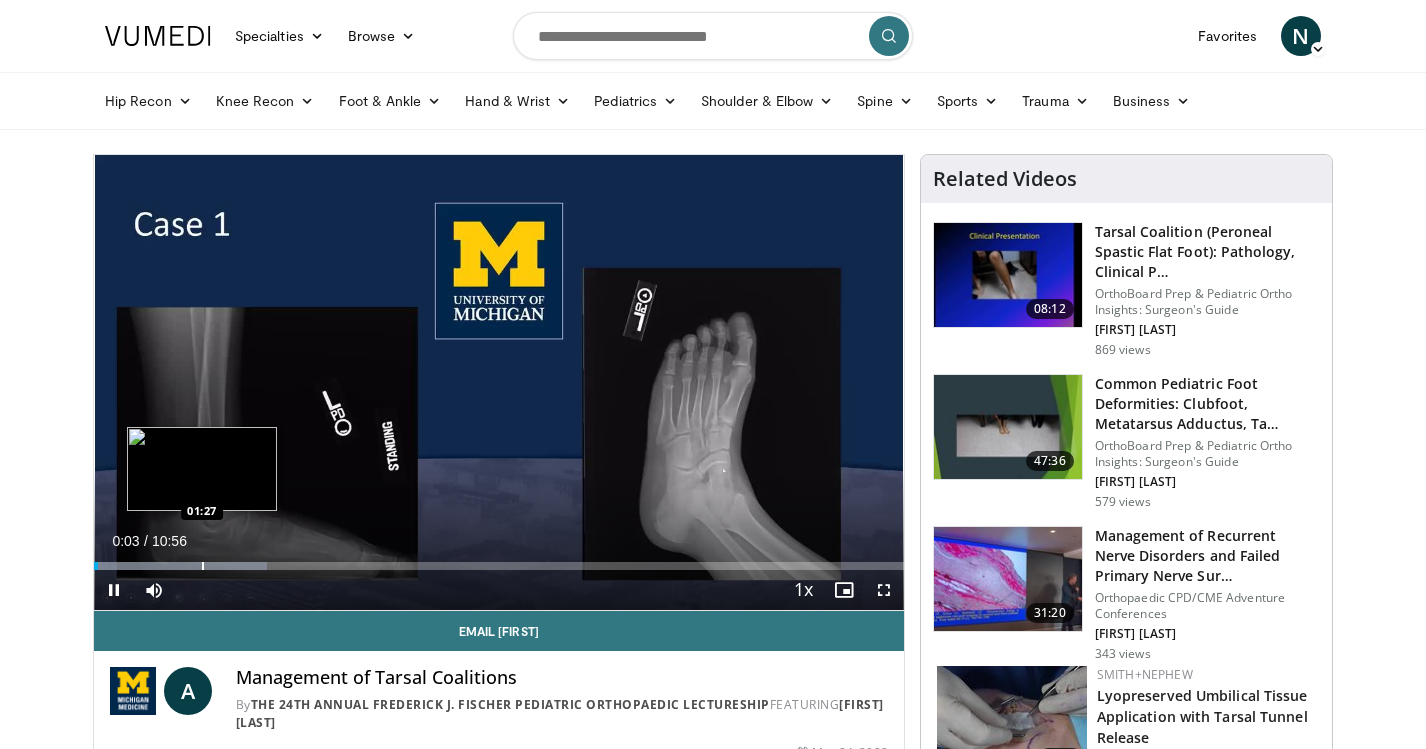 click at bounding box center (203, 566) 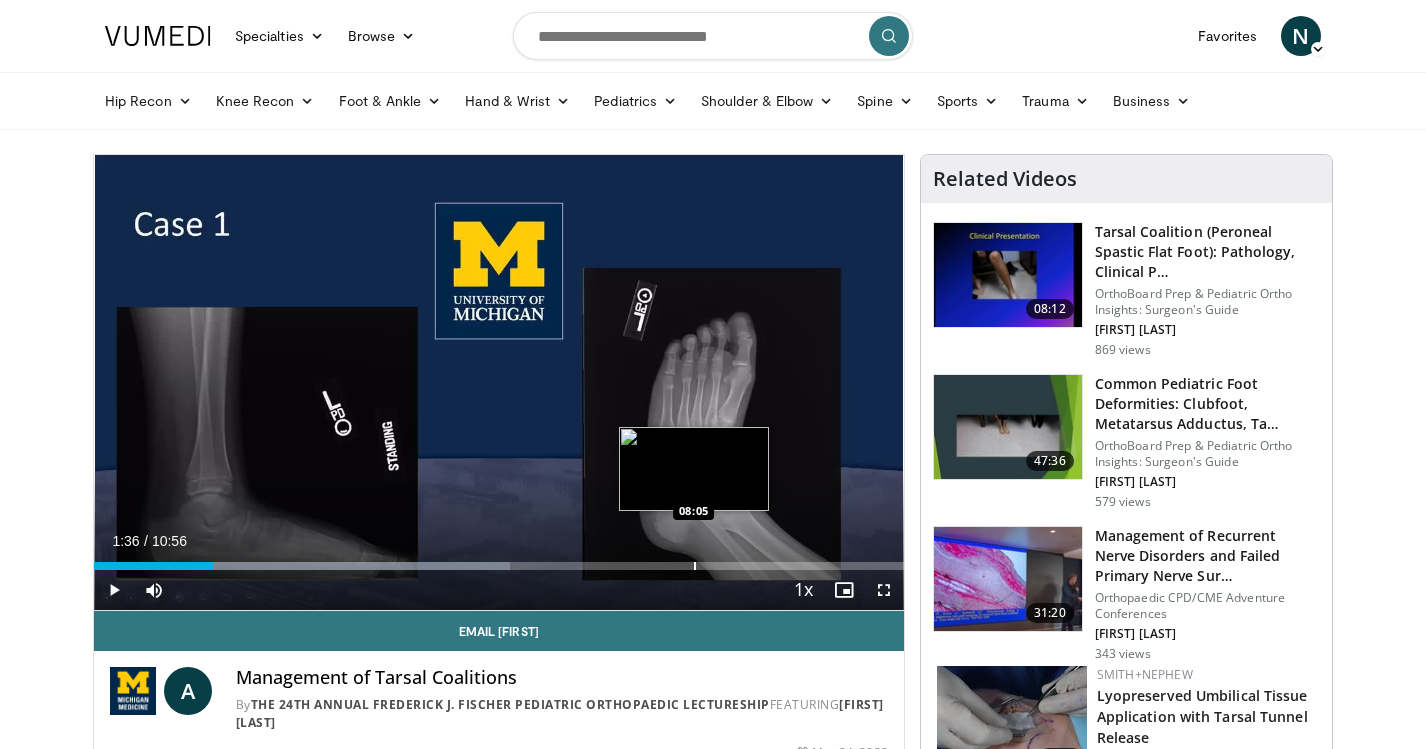 click at bounding box center [695, 566] 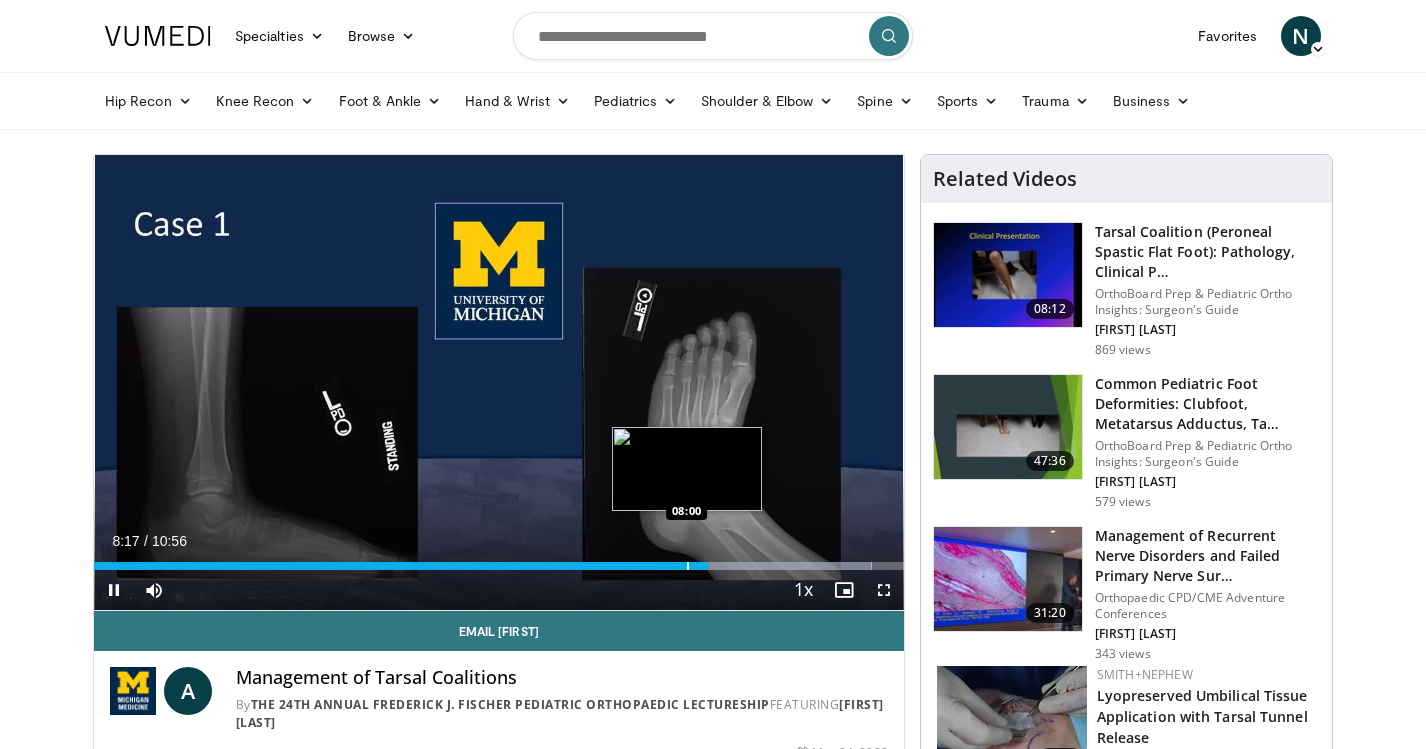 click at bounding box center (688, 566) 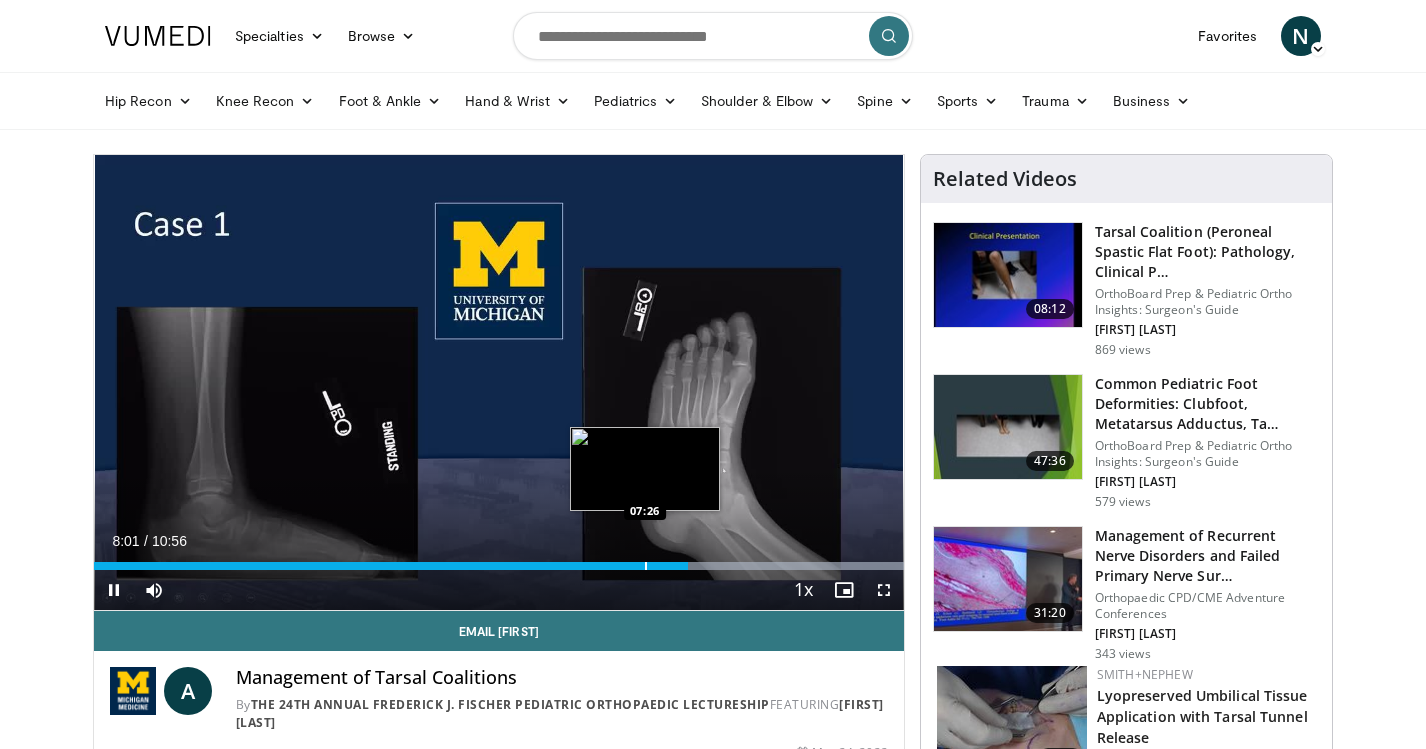 click on "Loaded :  99.99% 08:01 07:26" at bounding box center [499, 566] 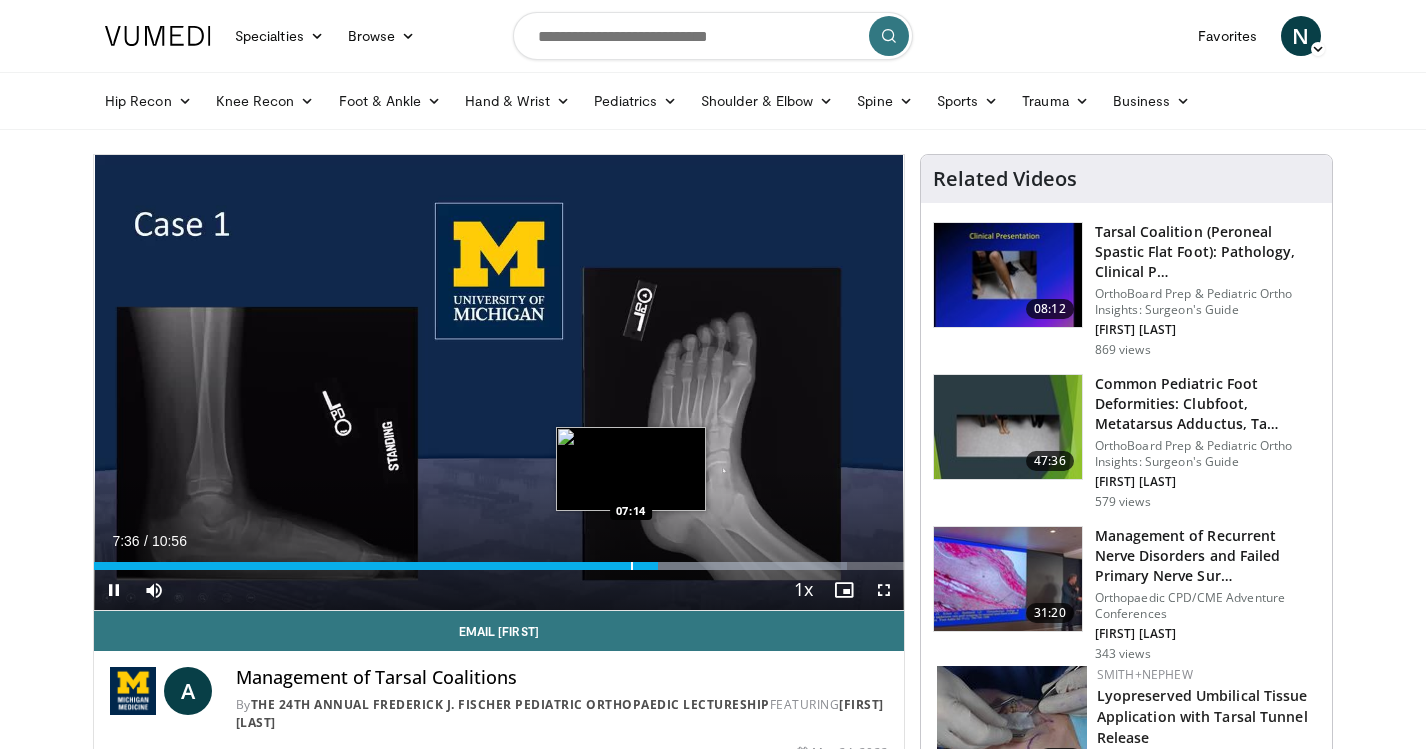 click at bounding box center [632, 566] 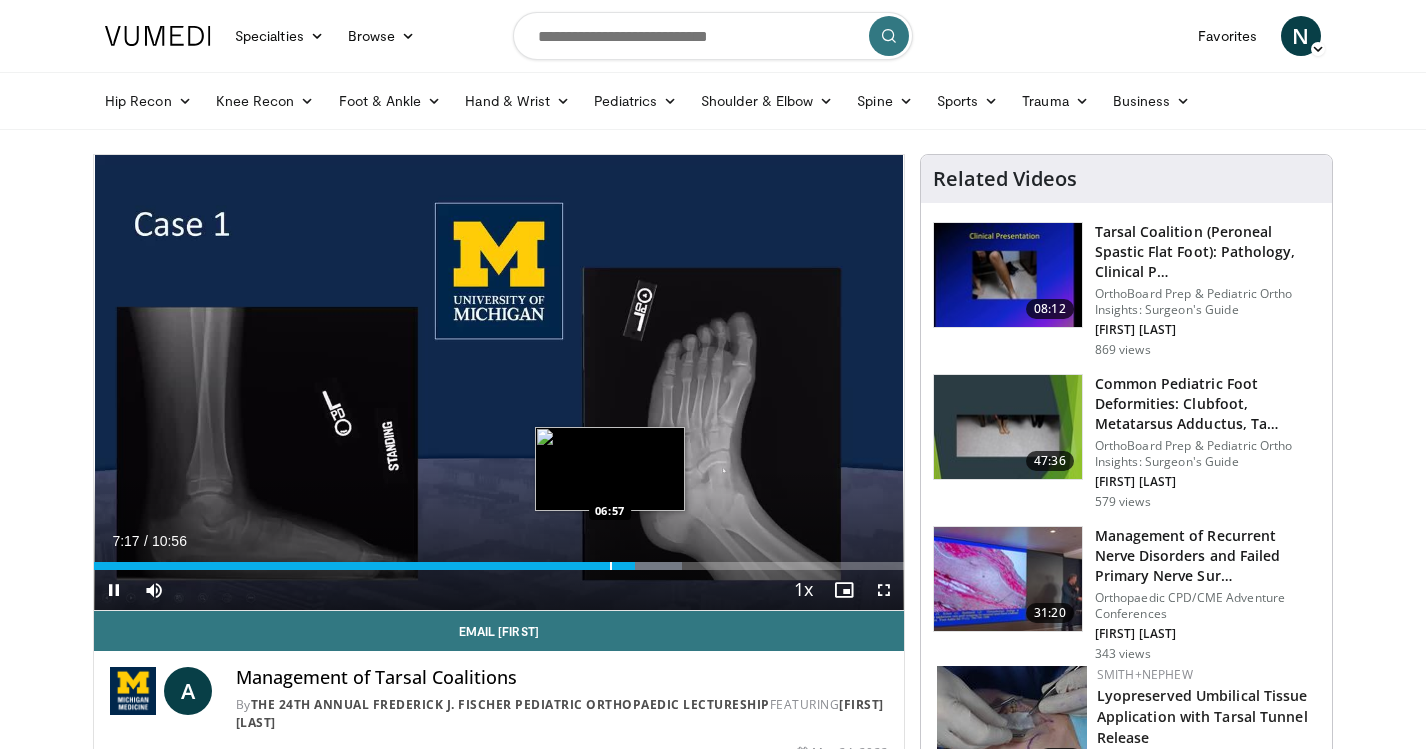 click on "Loaded :  72.57% 07:17 06:57" at bounding box center (499, 566) 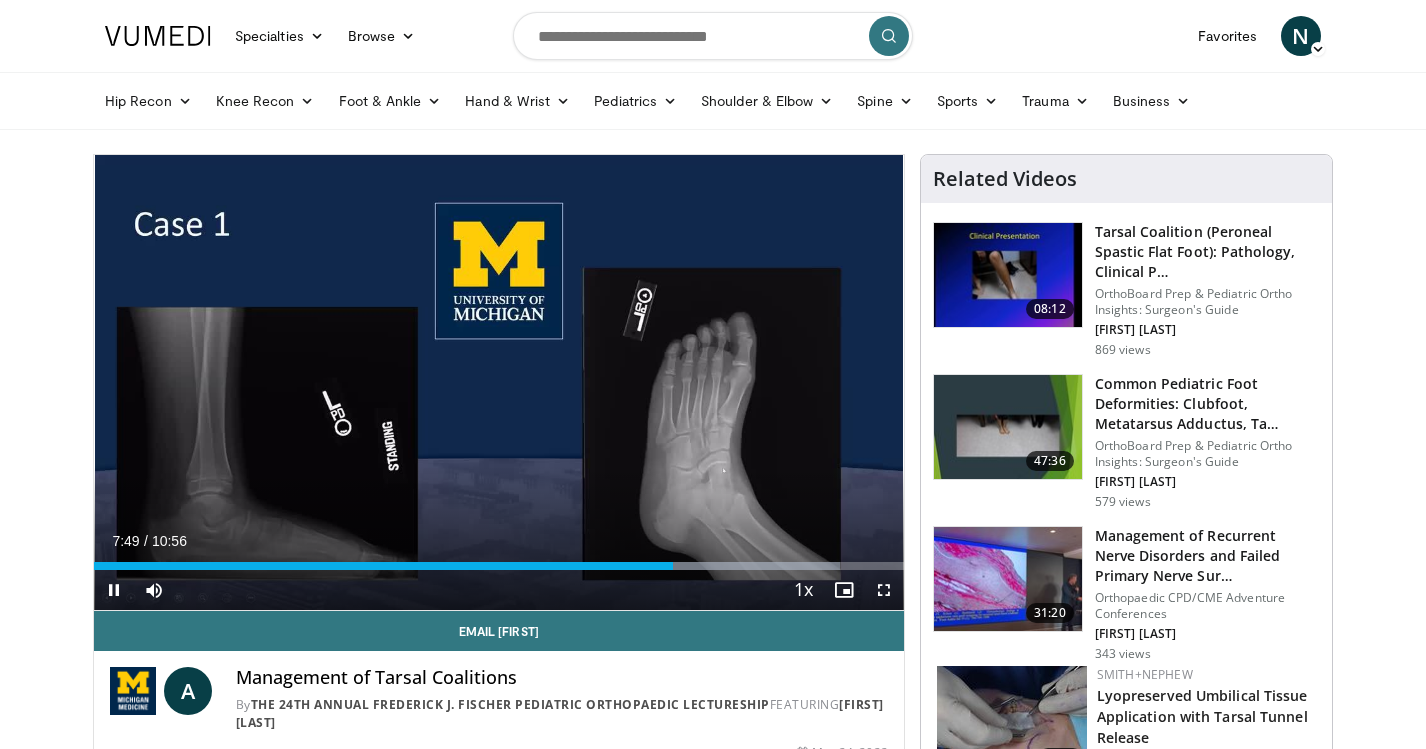 click at bounding box center [114, 590] 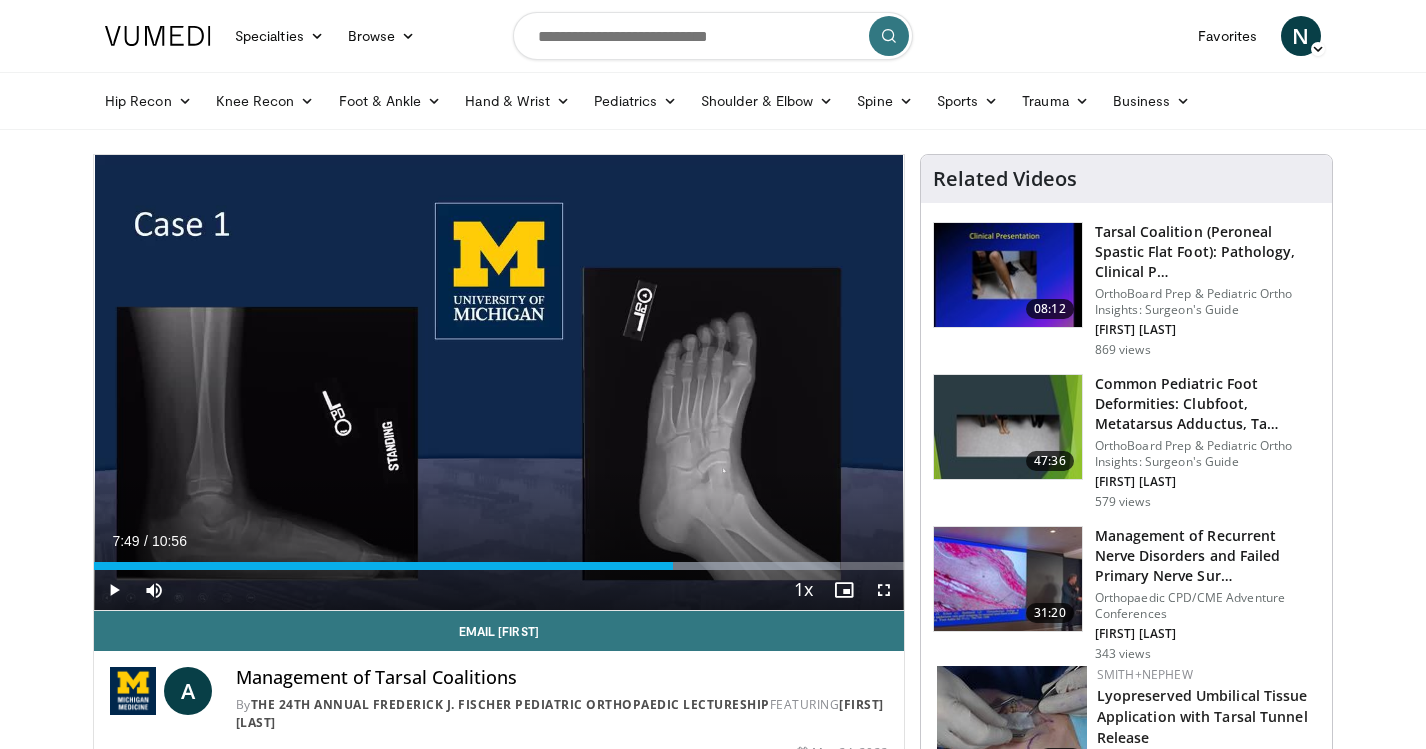 click at bounding box center (114, 590) 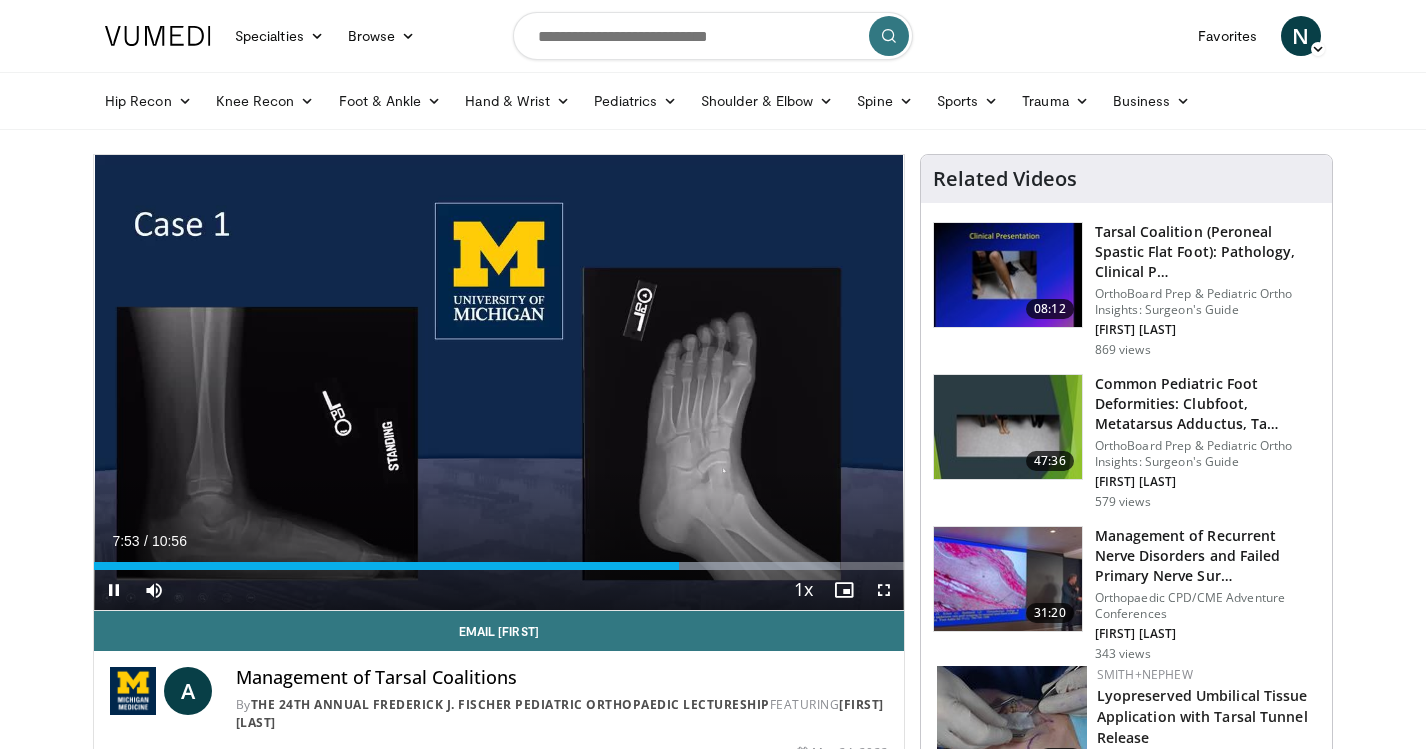 click at bounding box center [114, 590] 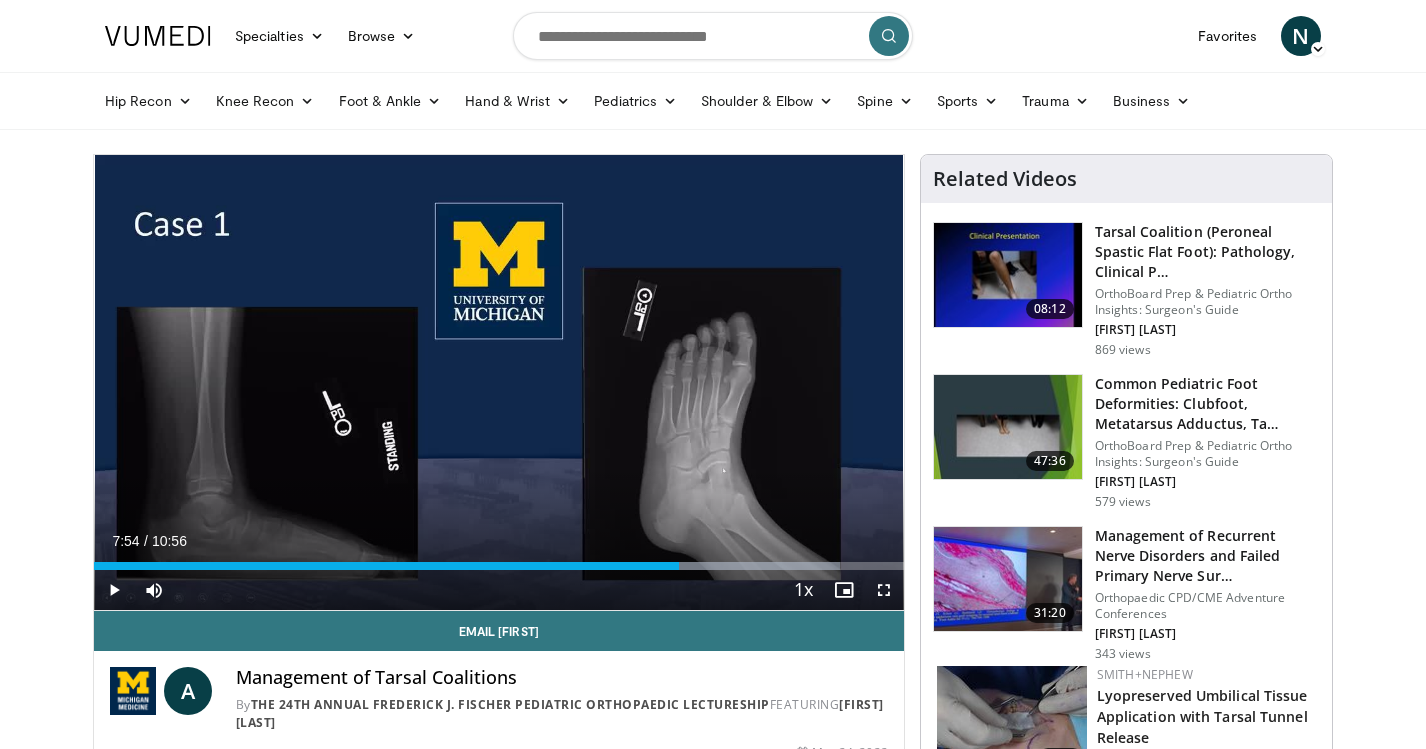 click at bounding box center [114, 590] 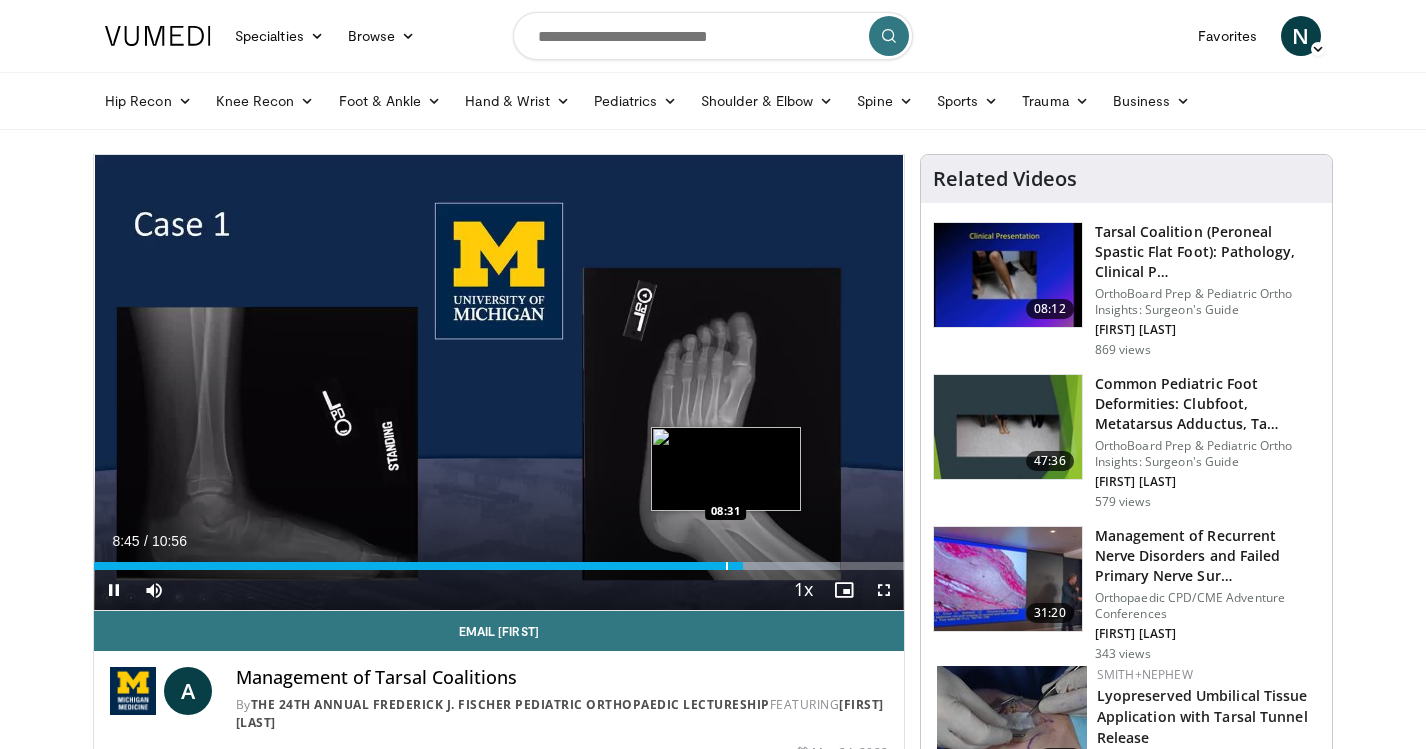 click at bounding box center (727, 566) 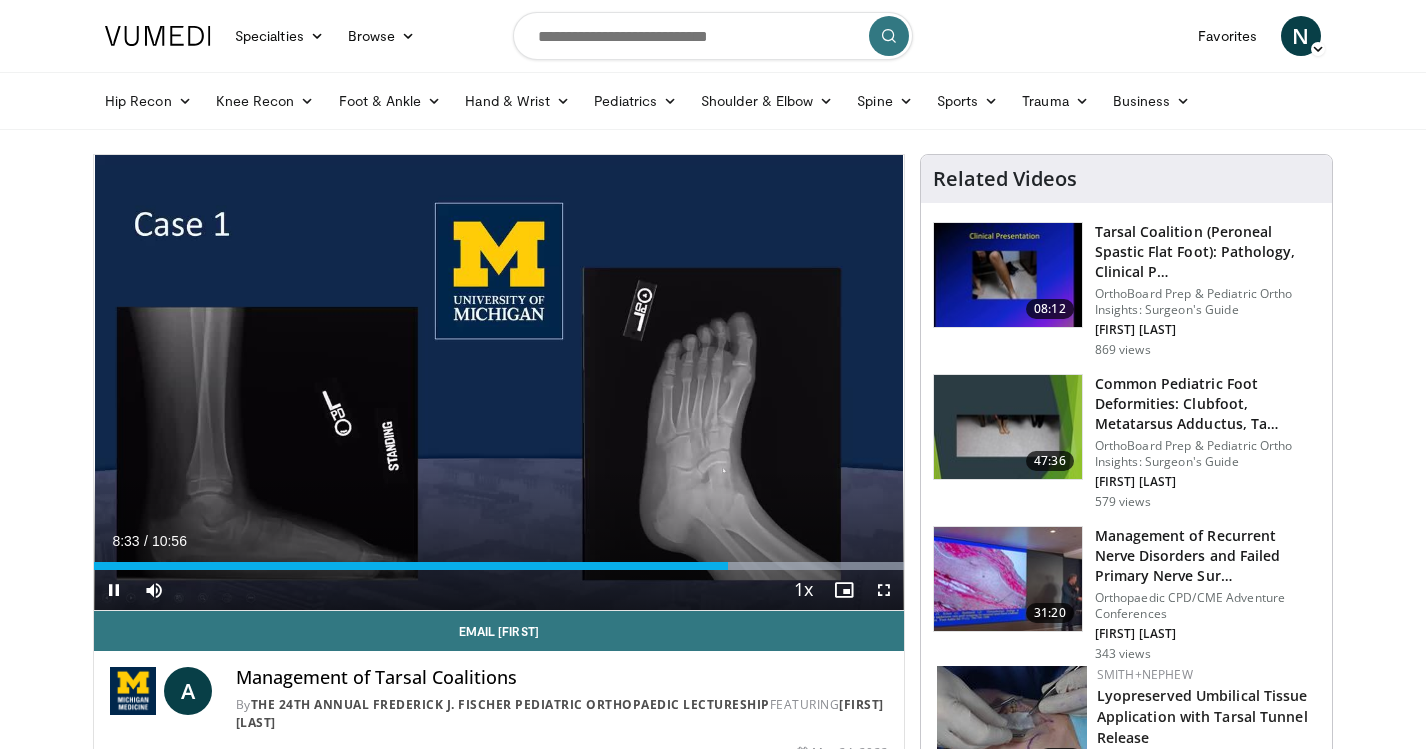 click at bounding box center [114, 590] 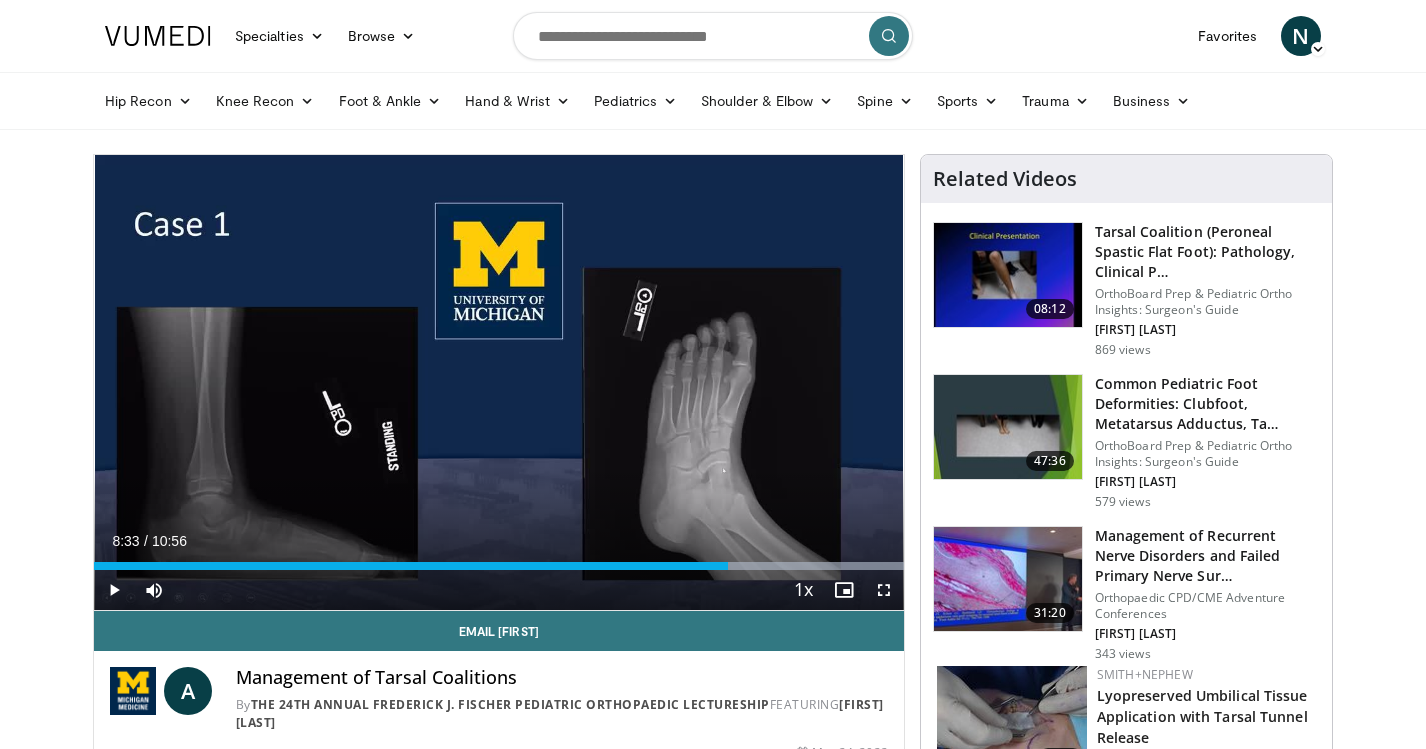click at bounding box center (114, 590) 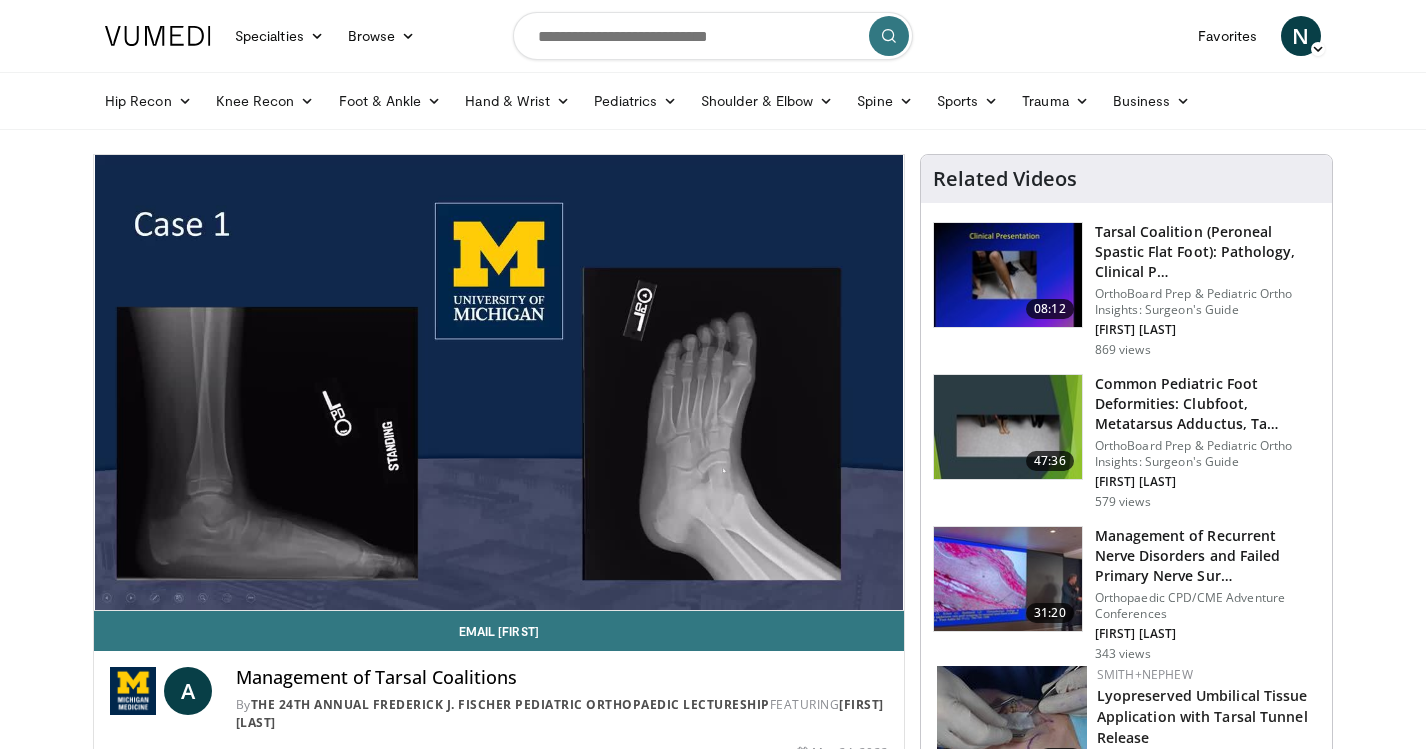 click on "10 seconds
Tap to unmute" at bounding box center [499, 382] 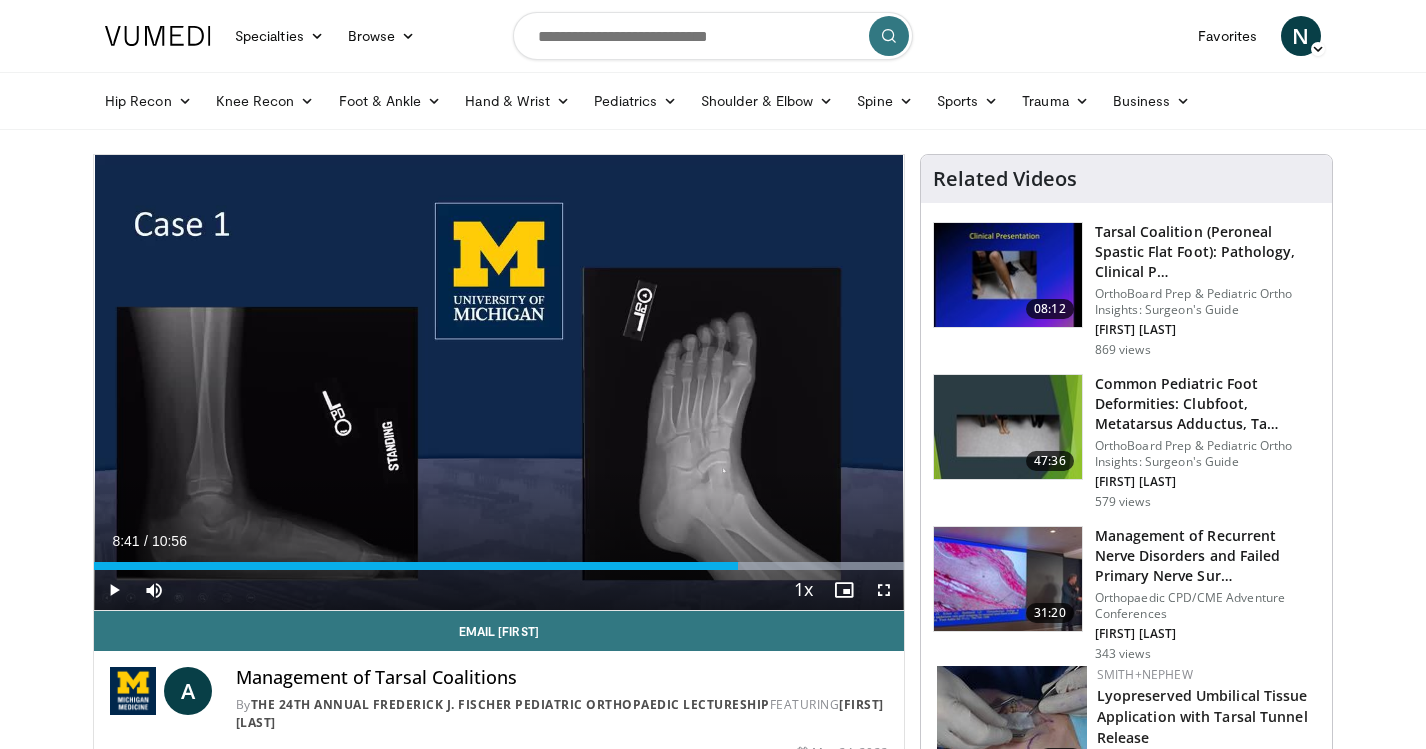click at bounding box center [114, 590] 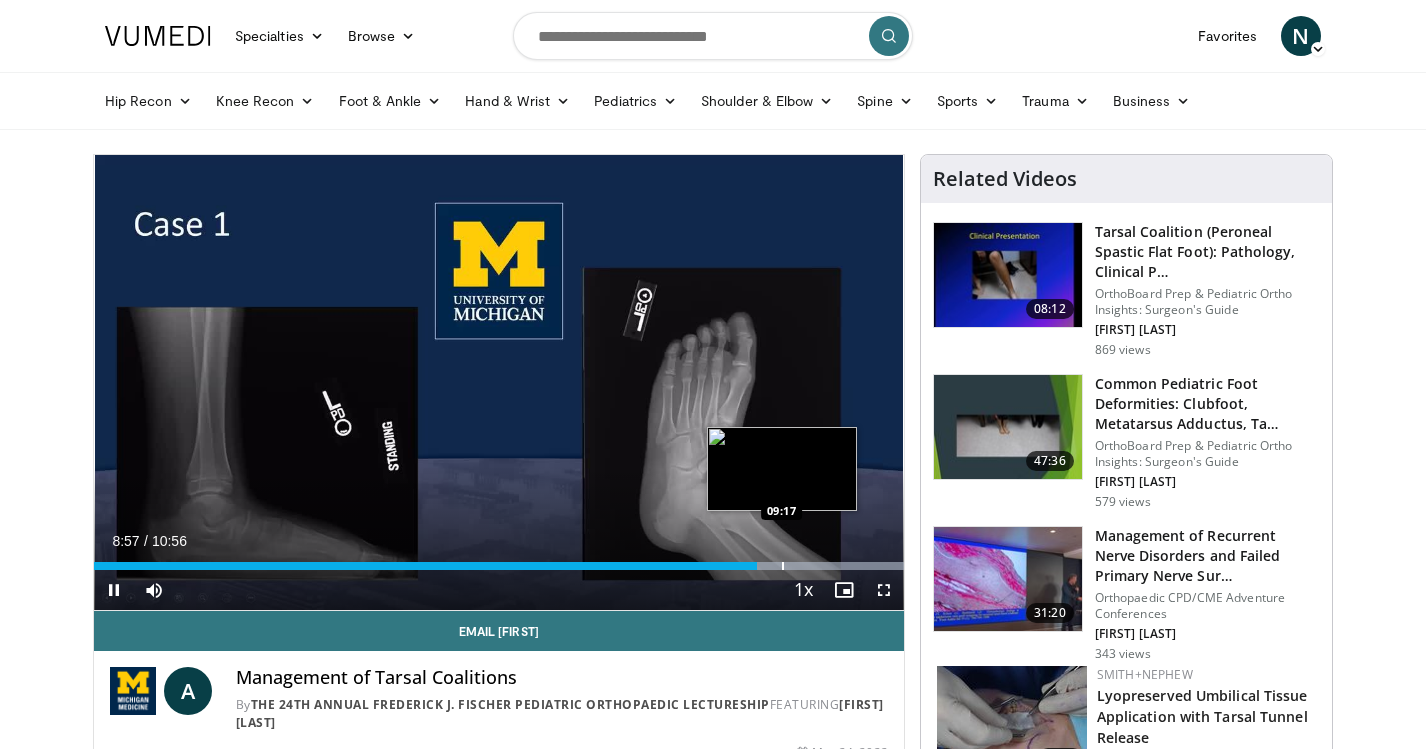click at bounding box center [783, 566] 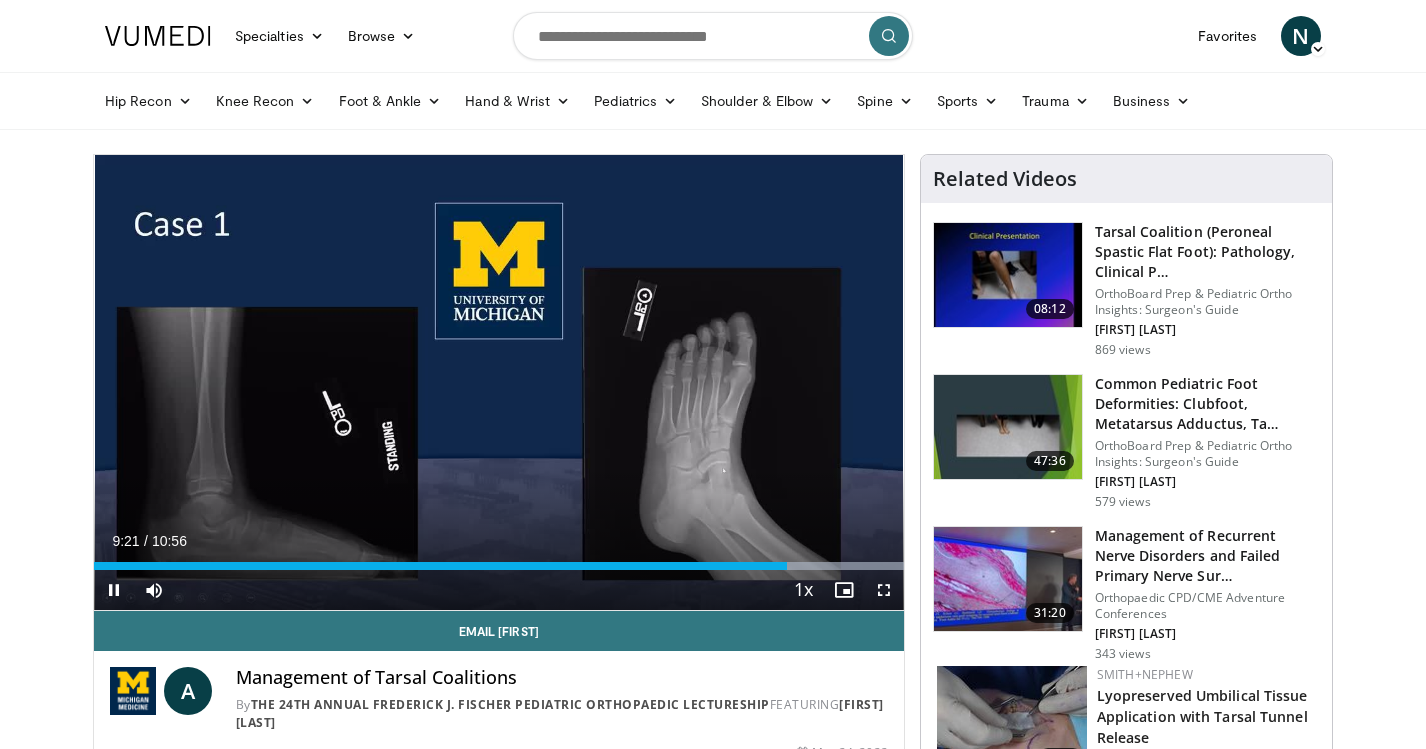 click at bounding box center (114, 590) 